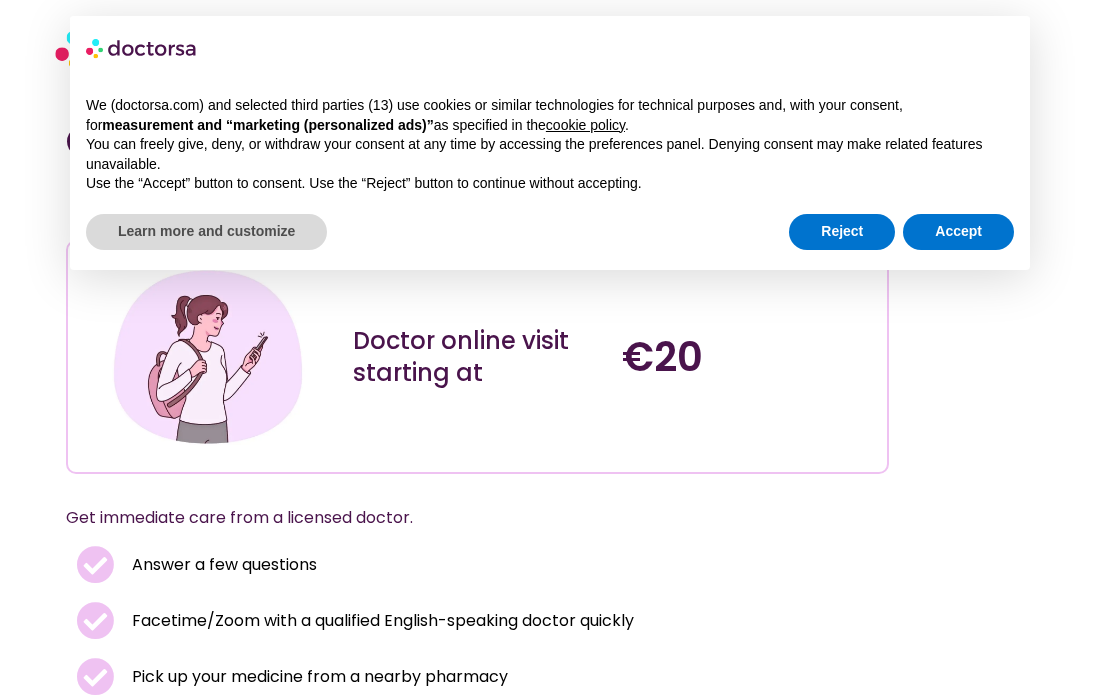 scroll, scrollTop: 0, scrollLeft: 0, axis: both 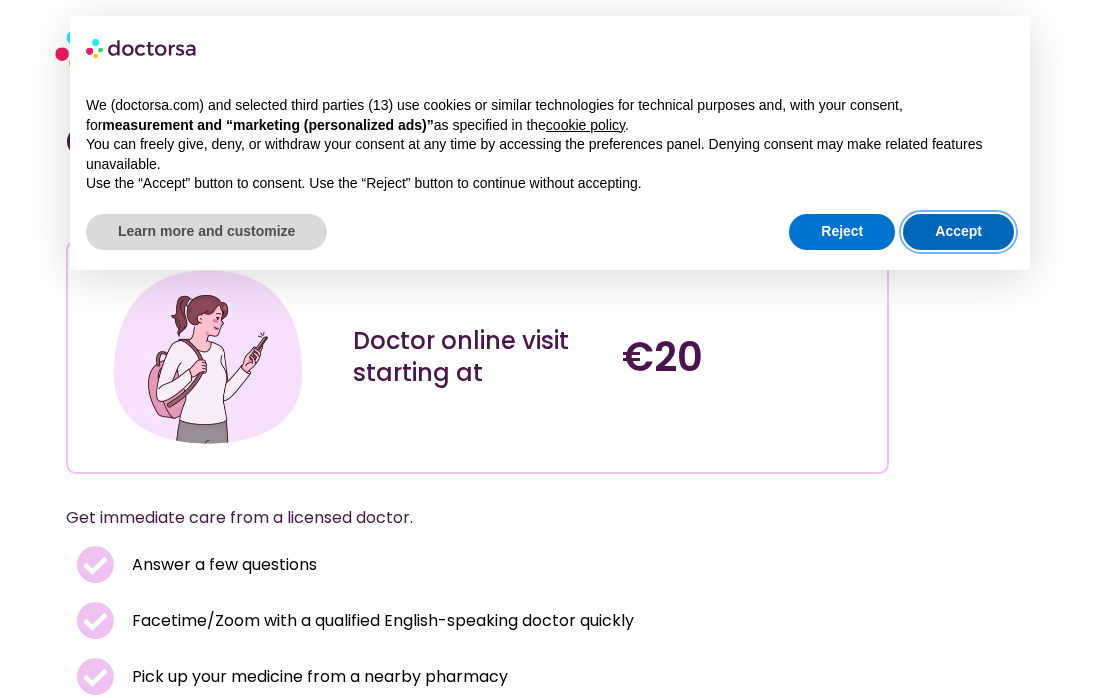 click on "Accept" at bounding box center (958, 232) 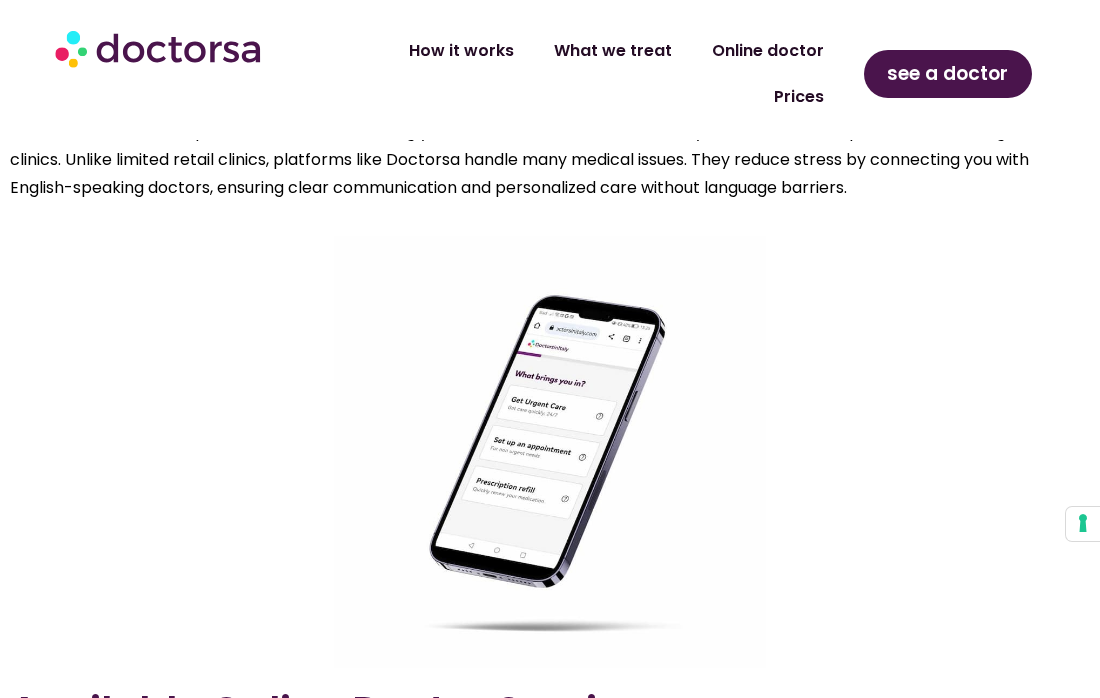 scroll, scrollTop: 1857, scrollLeft: 0, axis: vertical 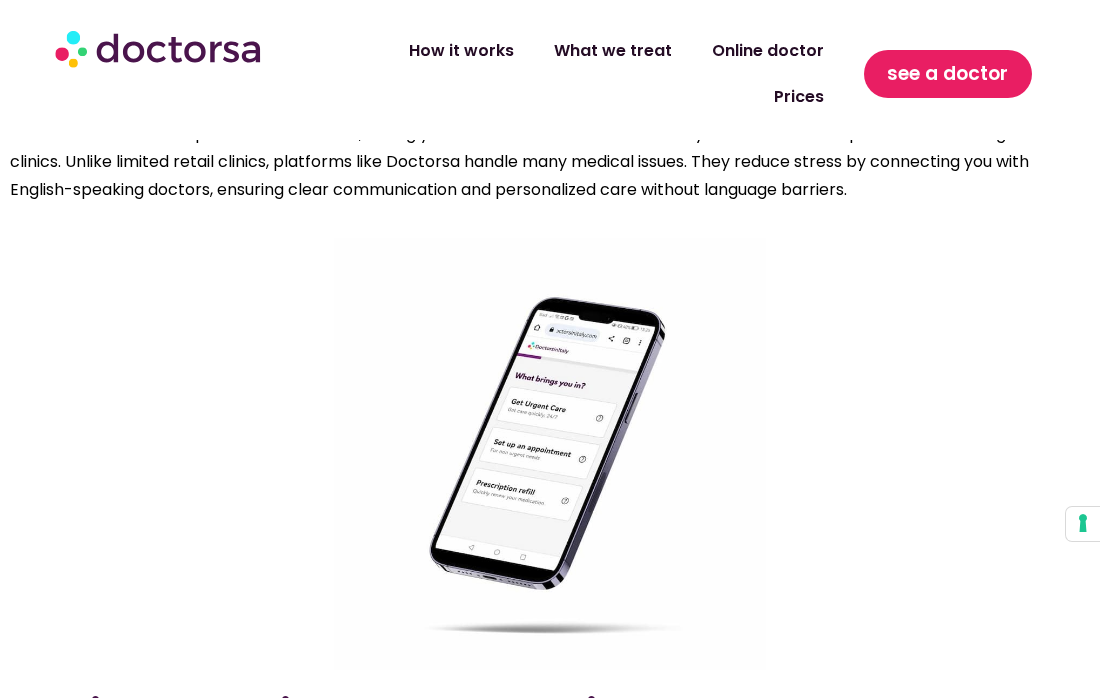 click on "see a doctor" at bounding box center (947, 74) 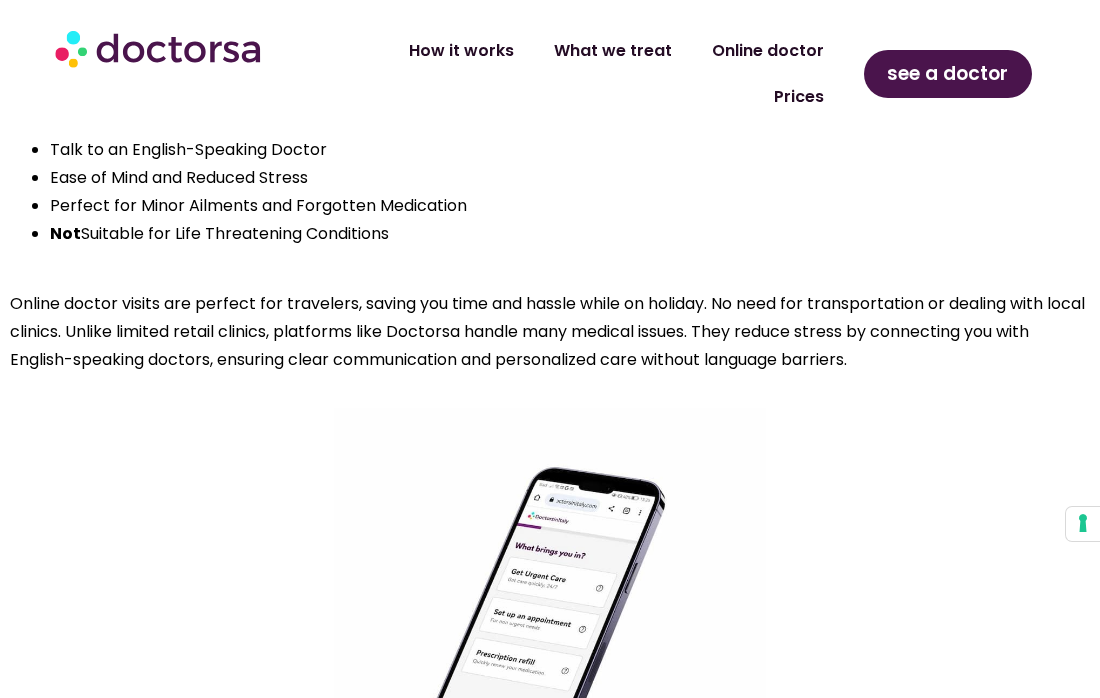 scroll, scrollTop: 1686, scrollLeft: 0, axis: vertical 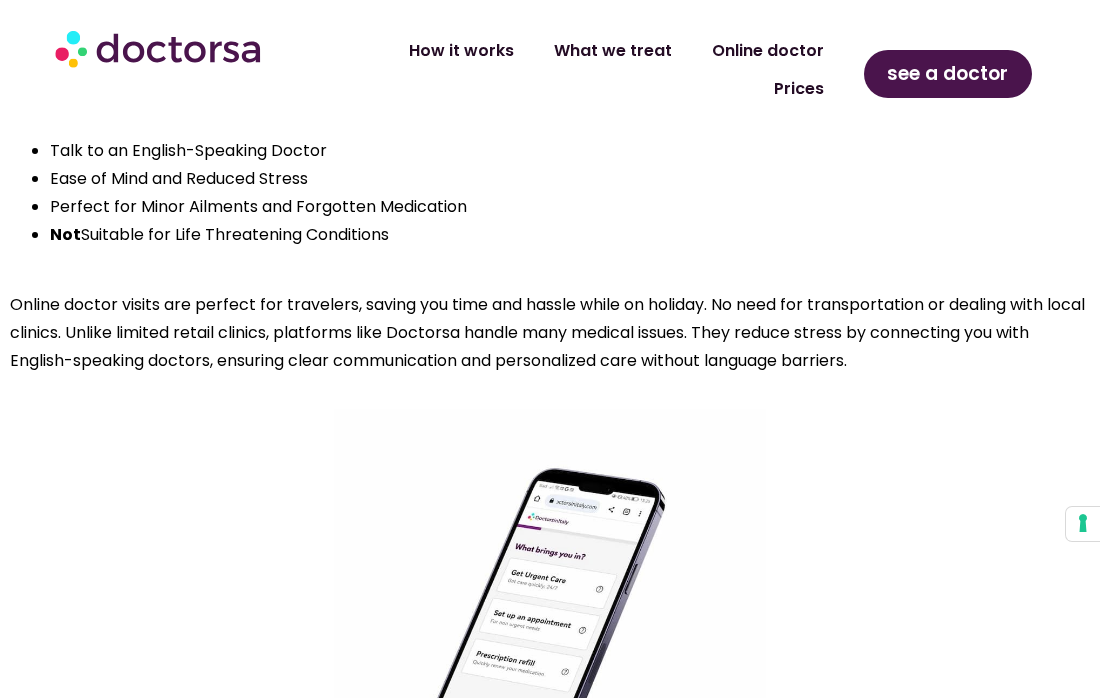 click on "Prices" 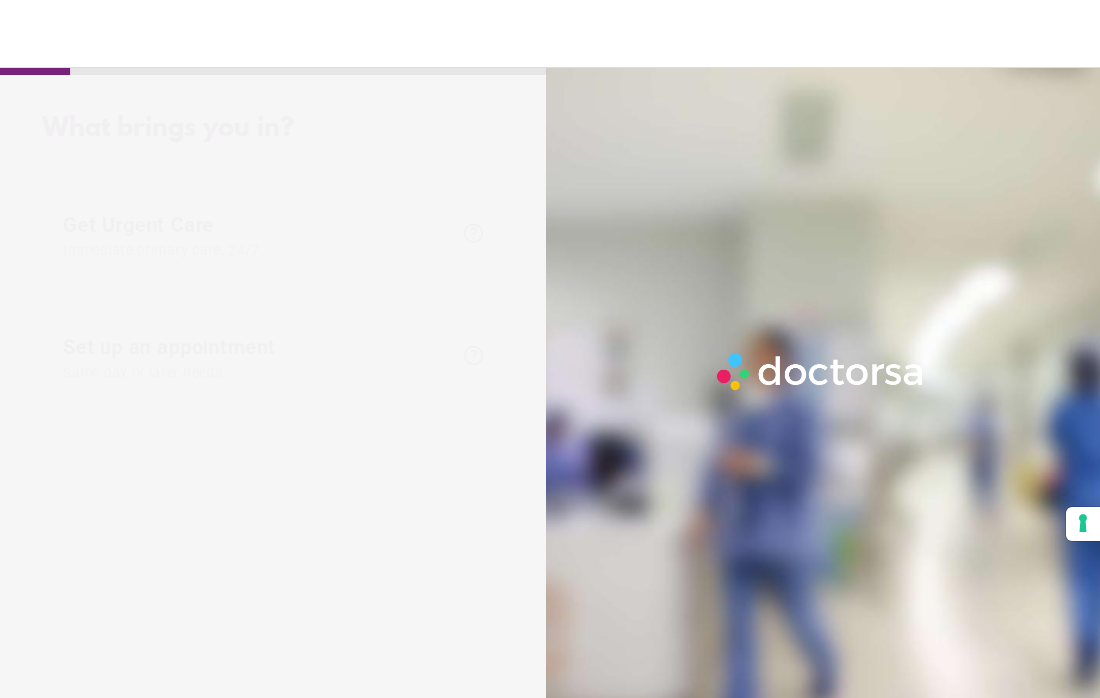 scroll, scrollTop: 0, scrollLeft: 0, axis: both 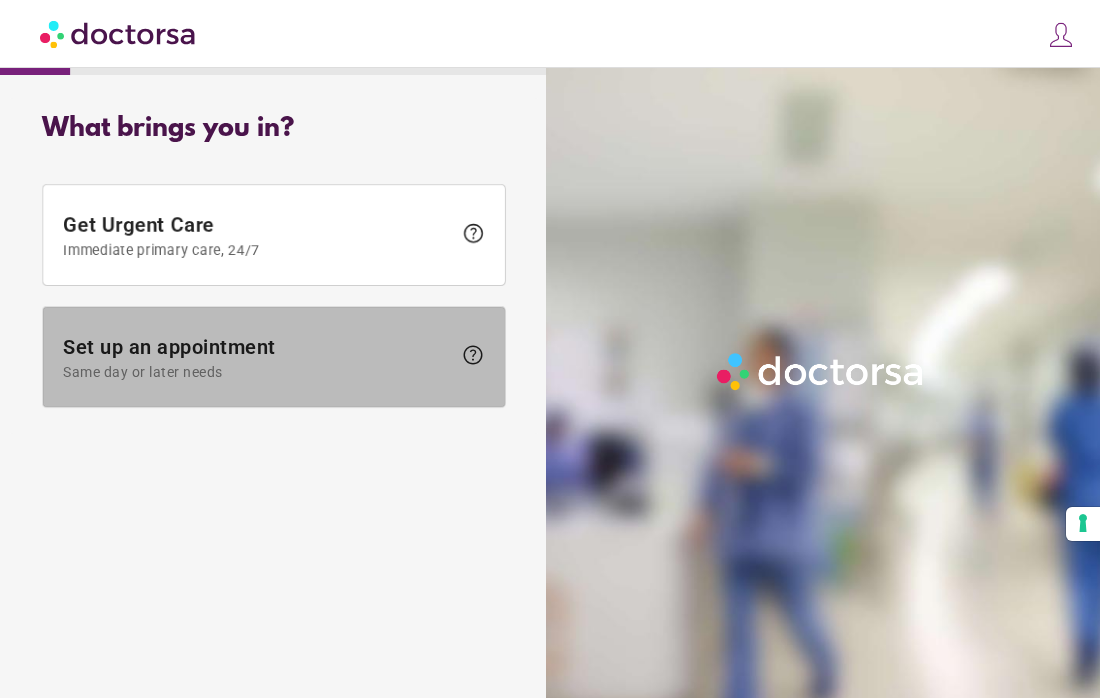 click on "Set up an appointment
Same day or later needs" at bounding box center (257, 357) 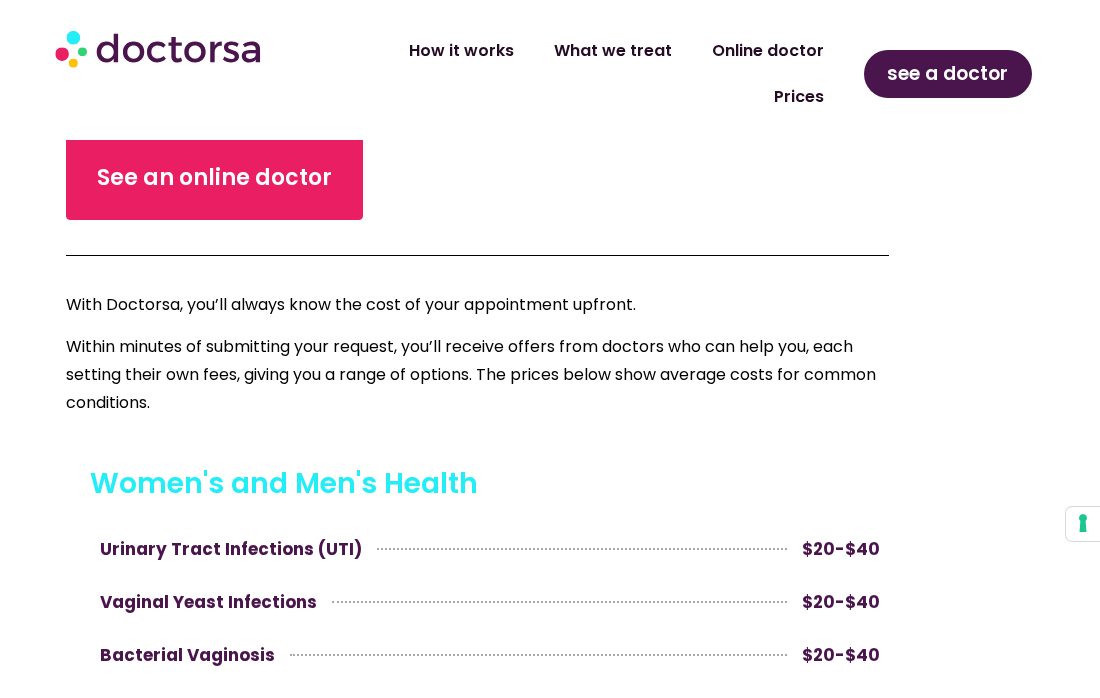 scroll, scrollTop: 599, scrollLeft: 0, axis: vertical 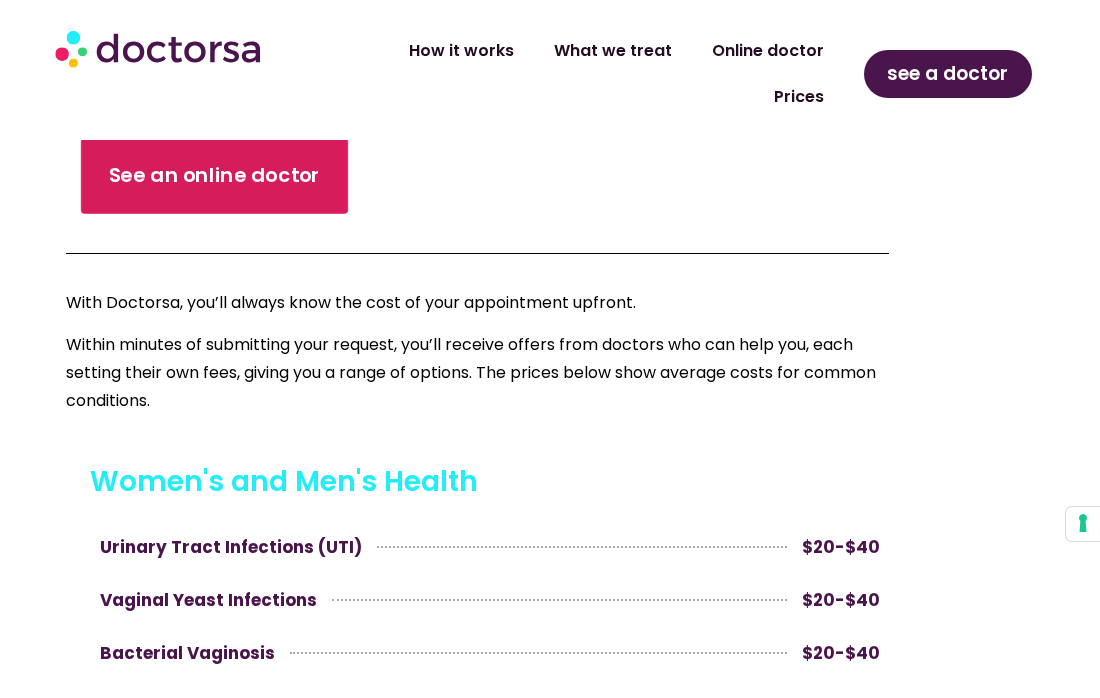click on "See an online doctor" at bounding box center (214, 176) 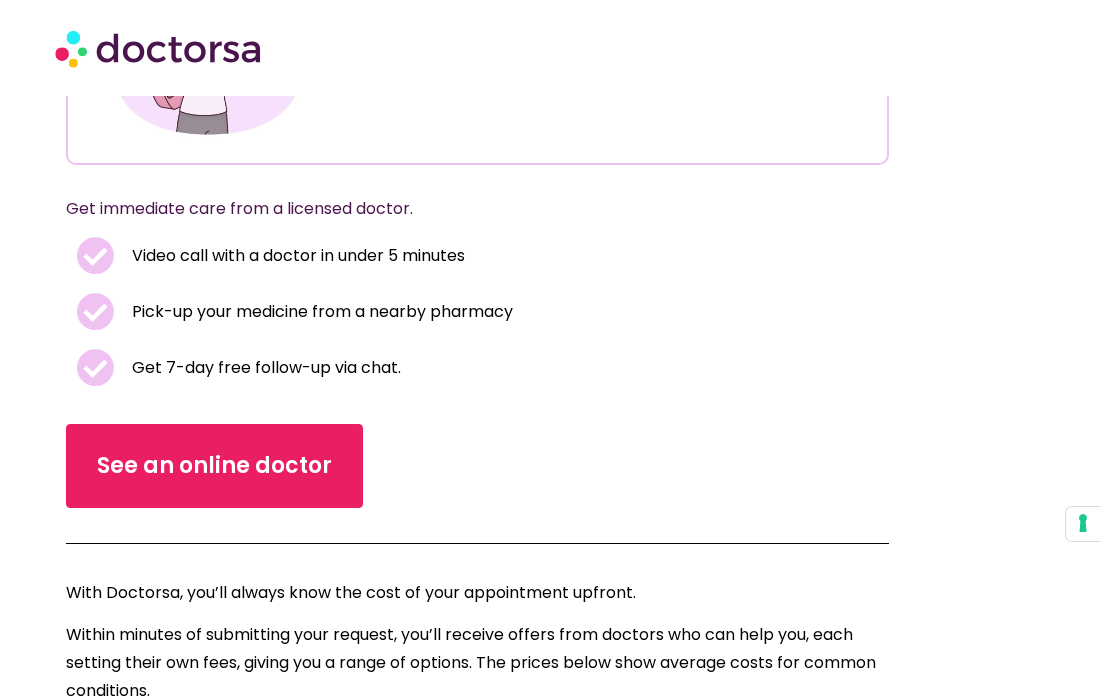 scroll, scrollTop: 308, scrollLeft: 0, axis: vertical 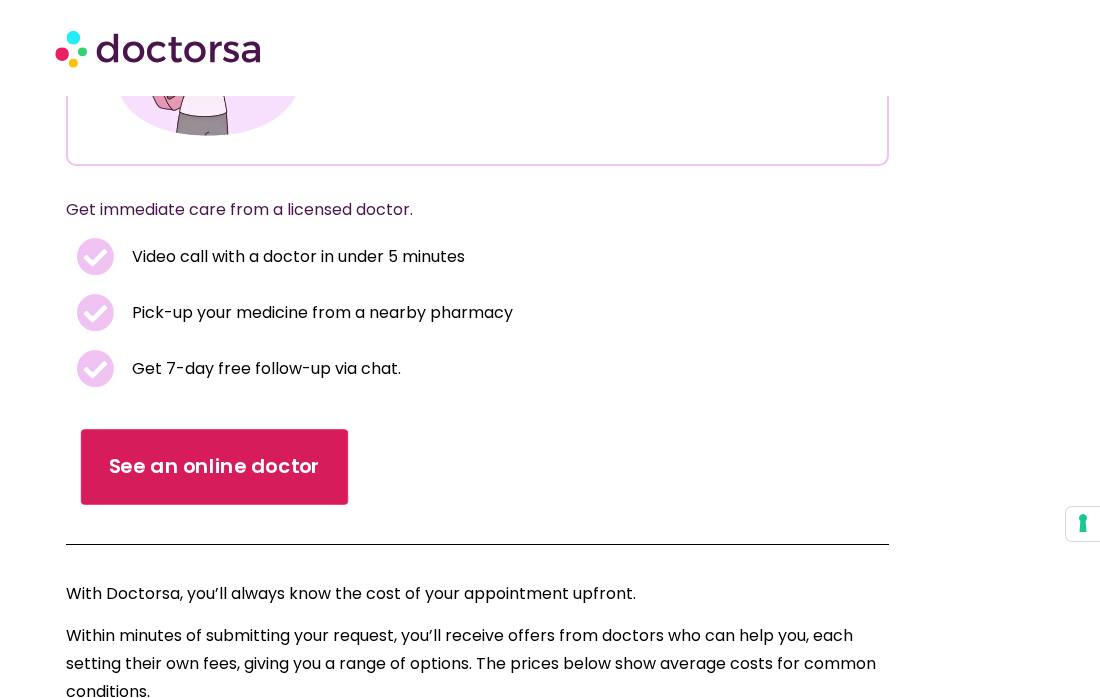click on "See an online doctor" at bounding box center [215, 466] 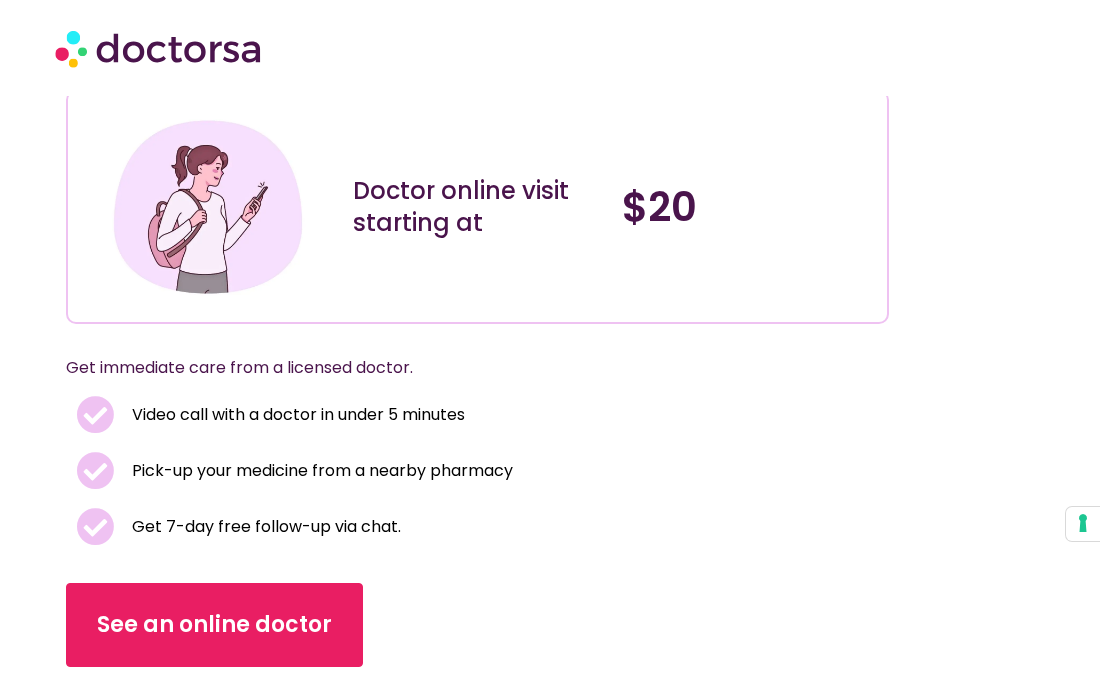 scroll, scrollTop: 0, scrollLeft: 0, axis: both 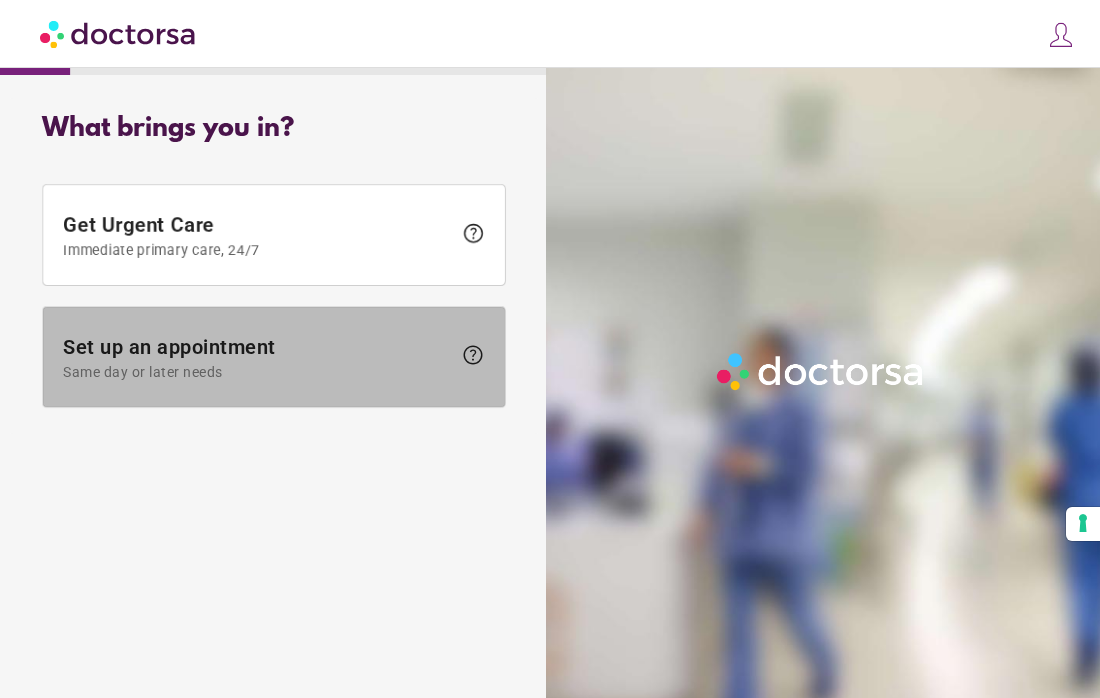 click on "Set up an appointment
Same day or later needs" at bounding box center (257, 357) 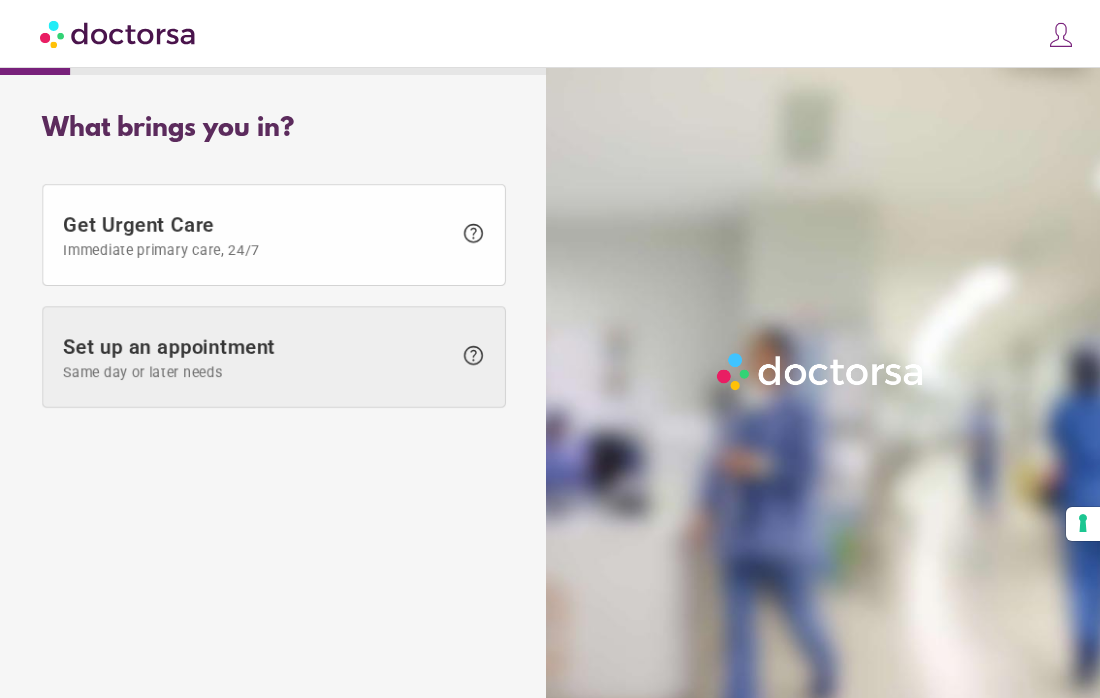 scroll, scrollTop: 0, scrollLeft: 0, axis: both 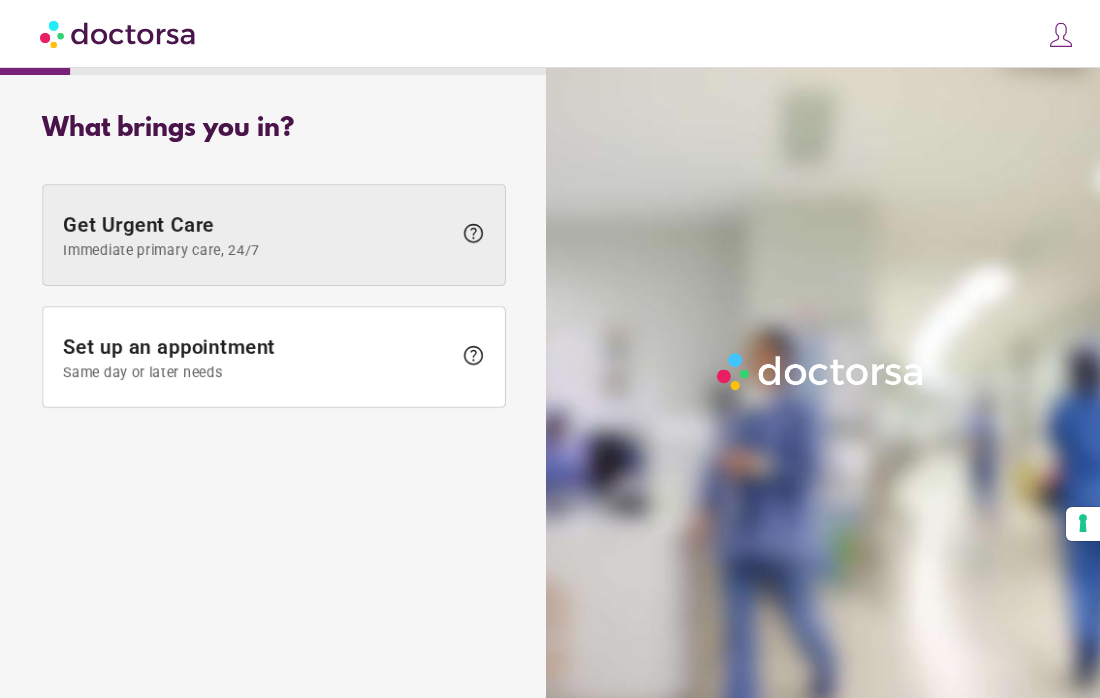click on "Immediate primary care, 24/7" at bounding box center [257, 250] 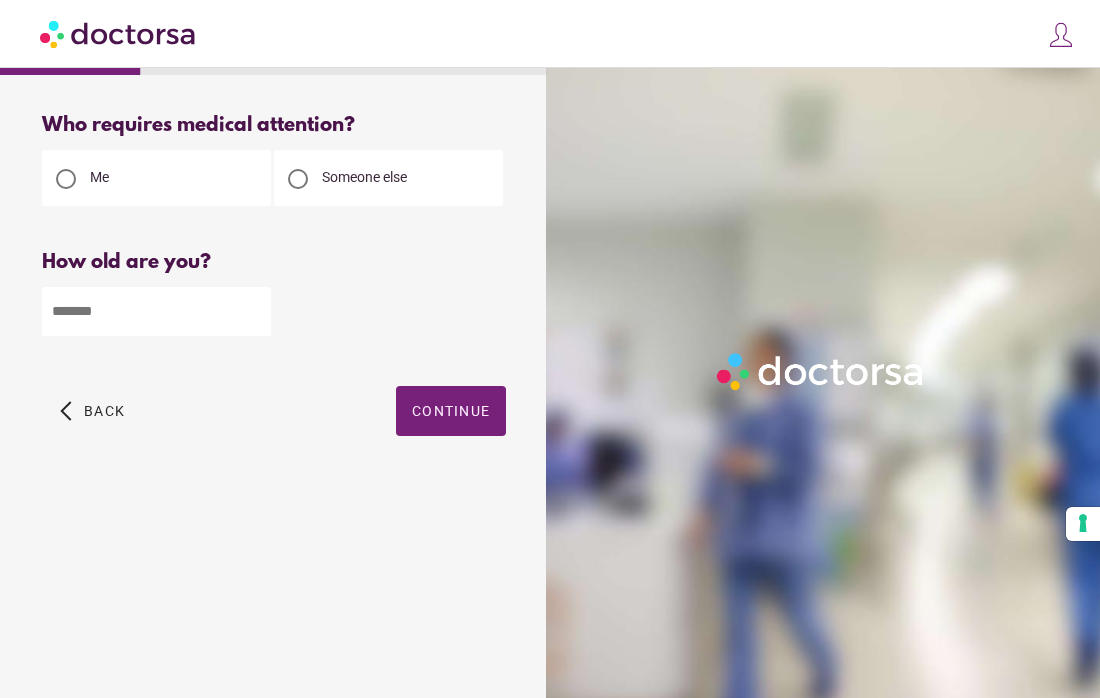 click at bounding box center (156, 311) 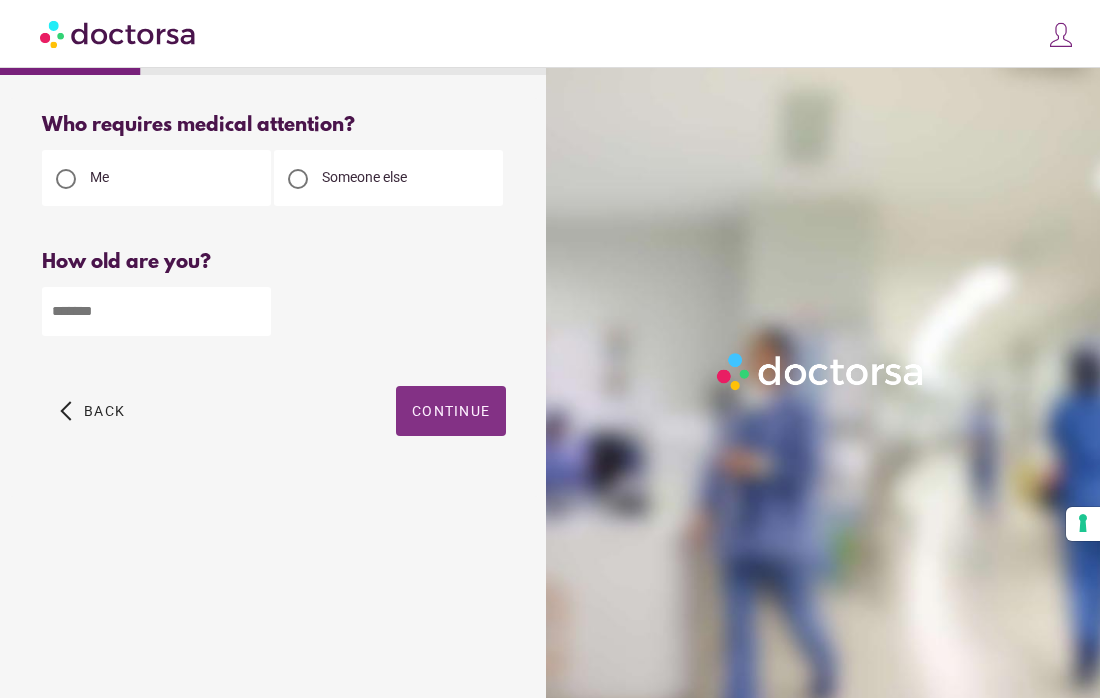 type on "**" 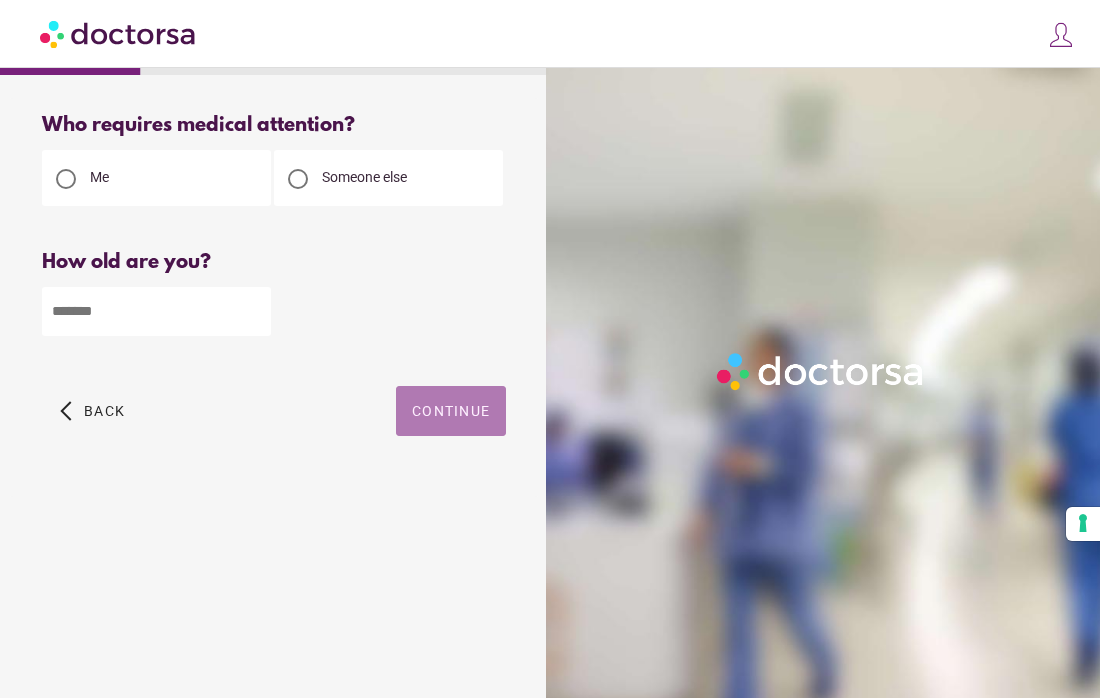 click at bounding box center [451, 411] 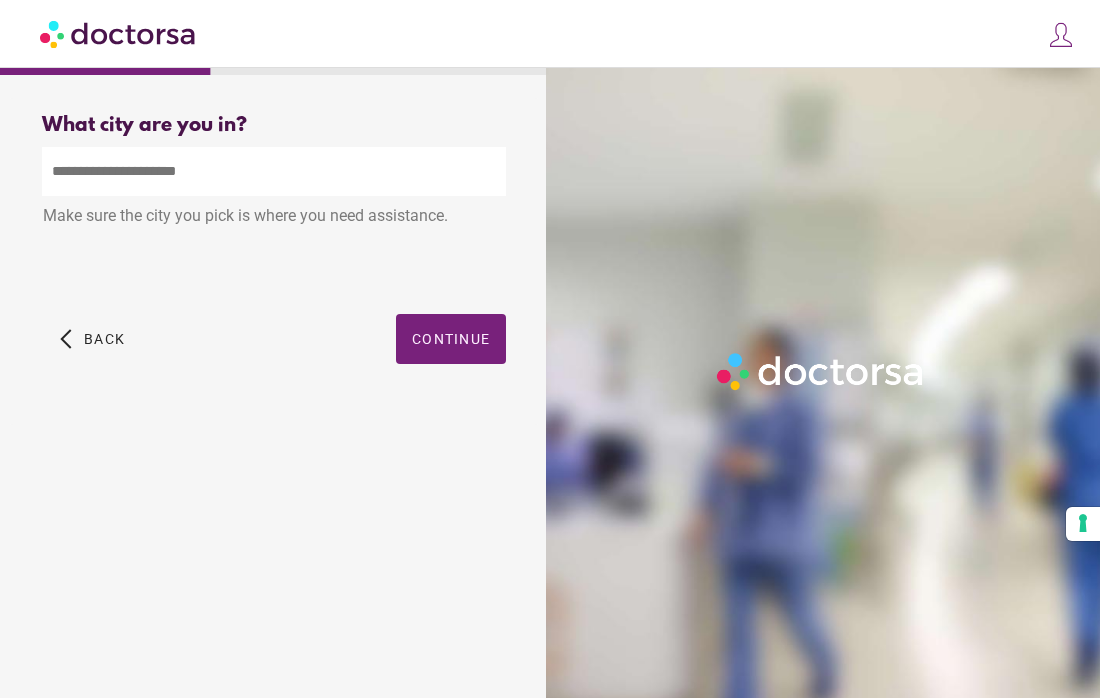 click at bounding box center (274, 171) 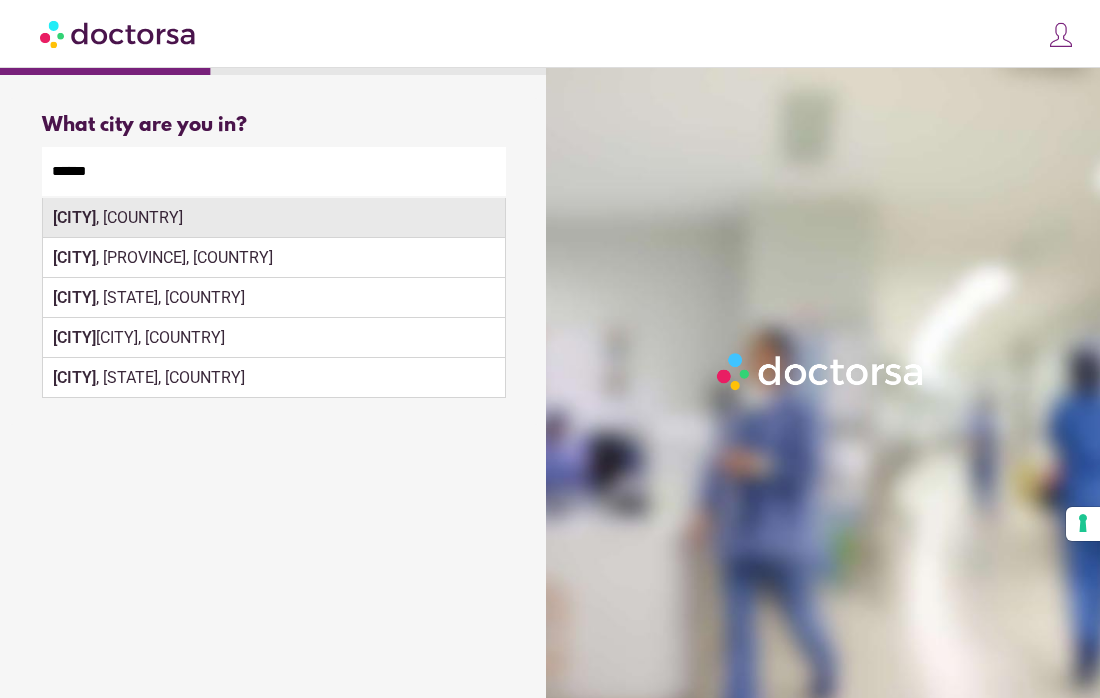 click on "London , UK" at bounding box center [274, 218] 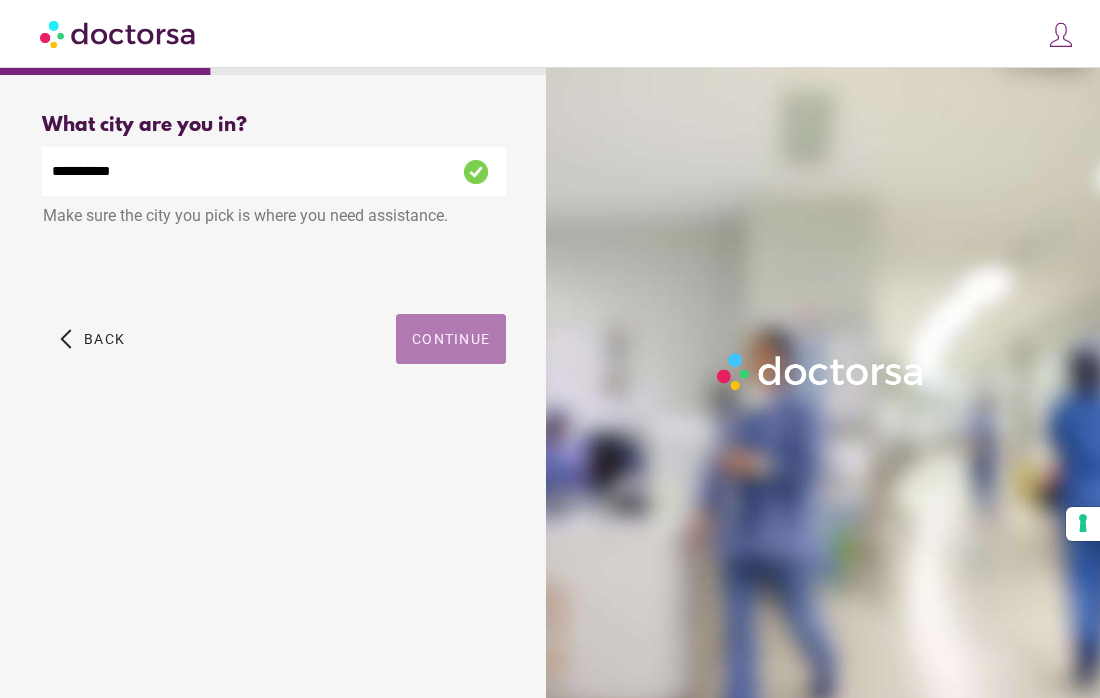 click on "Continue" at bounding box center [451, 339] 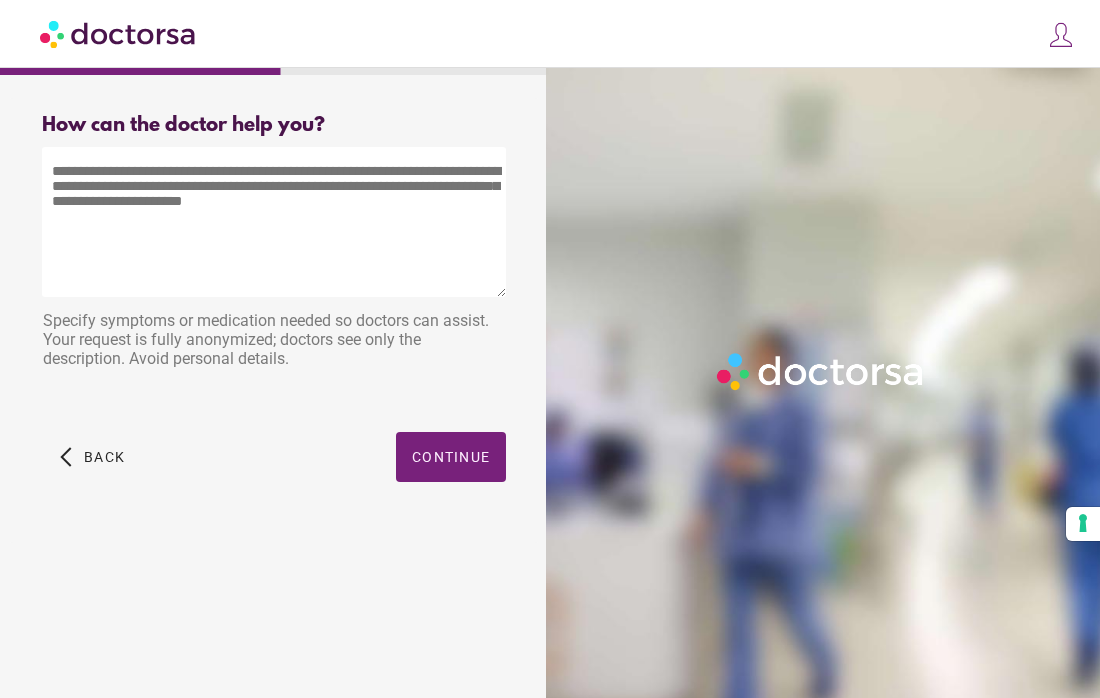 drag, startPoint x: 252, startPoint y: 213, endPoint x: 39, endPoint y: 176, distance: 216.18973 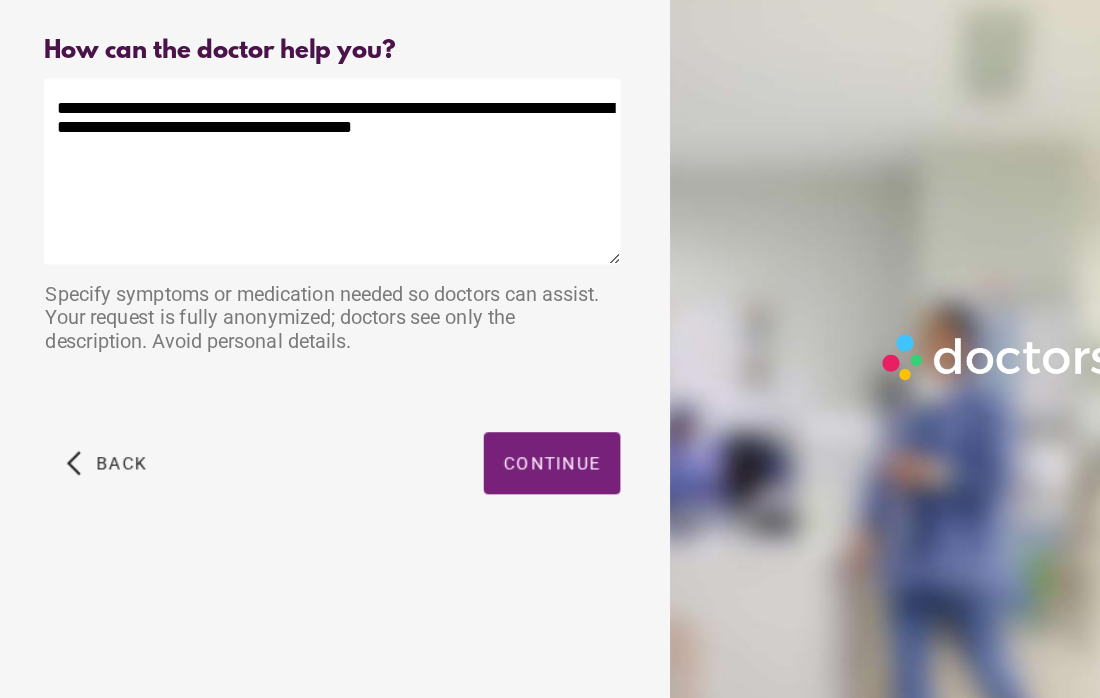 drag, startPoint x: 403, startPoint y: 192, endPoint x: 264, endPoint y: 192, distance: 139 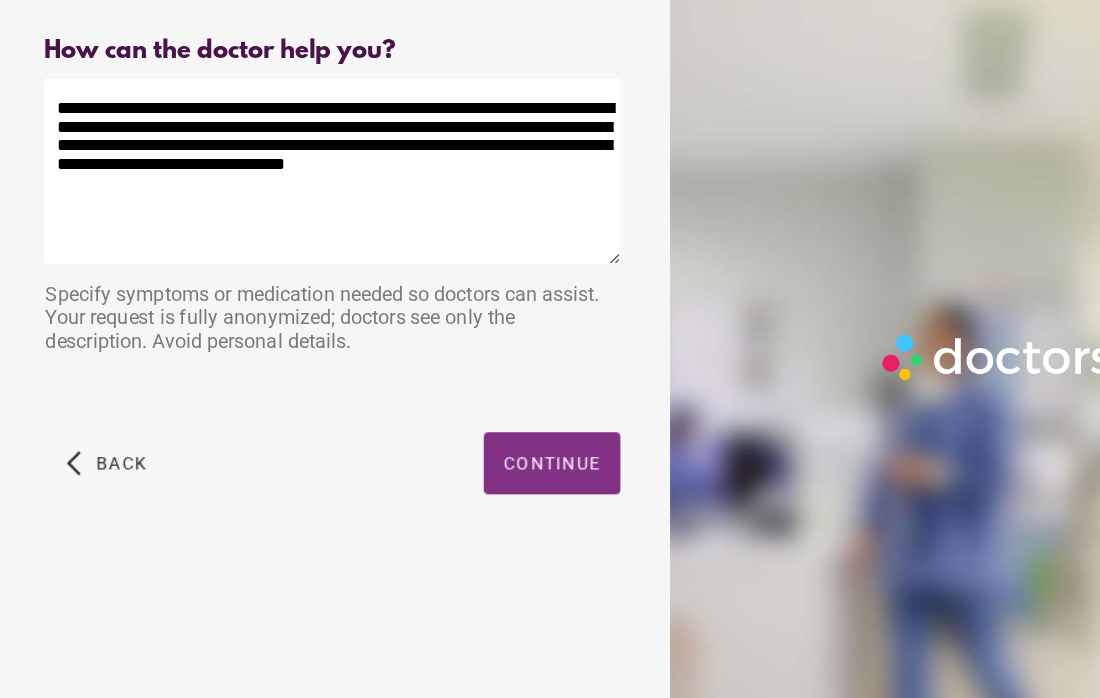type on "**********" 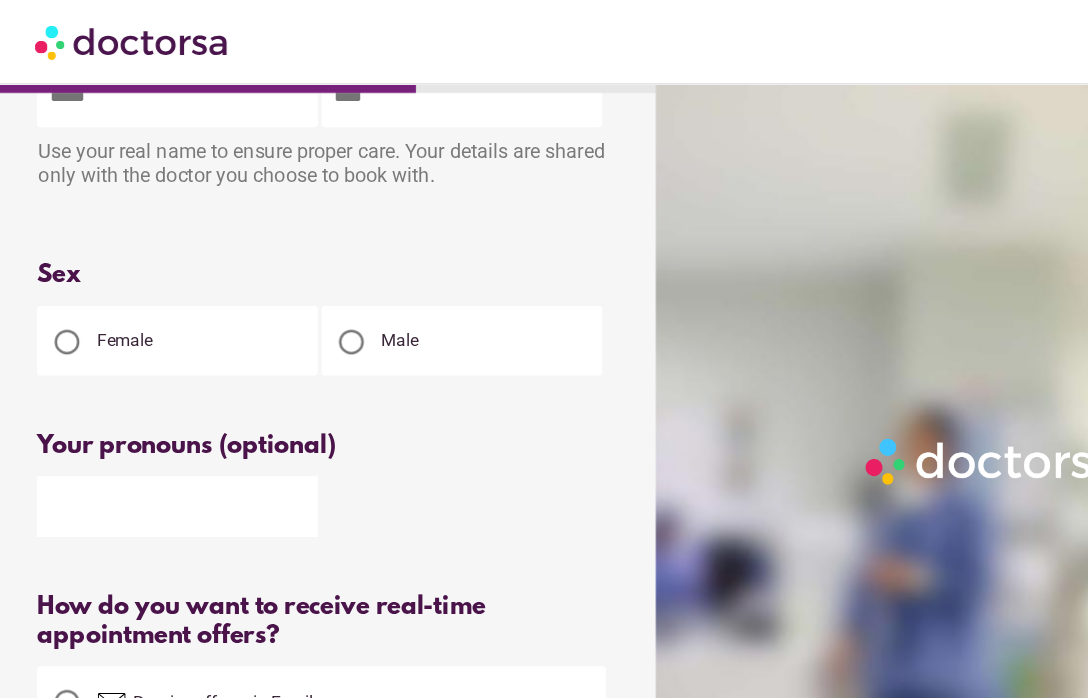 scroll, scrollTop: 0, scrollLeft: 0, axis: both 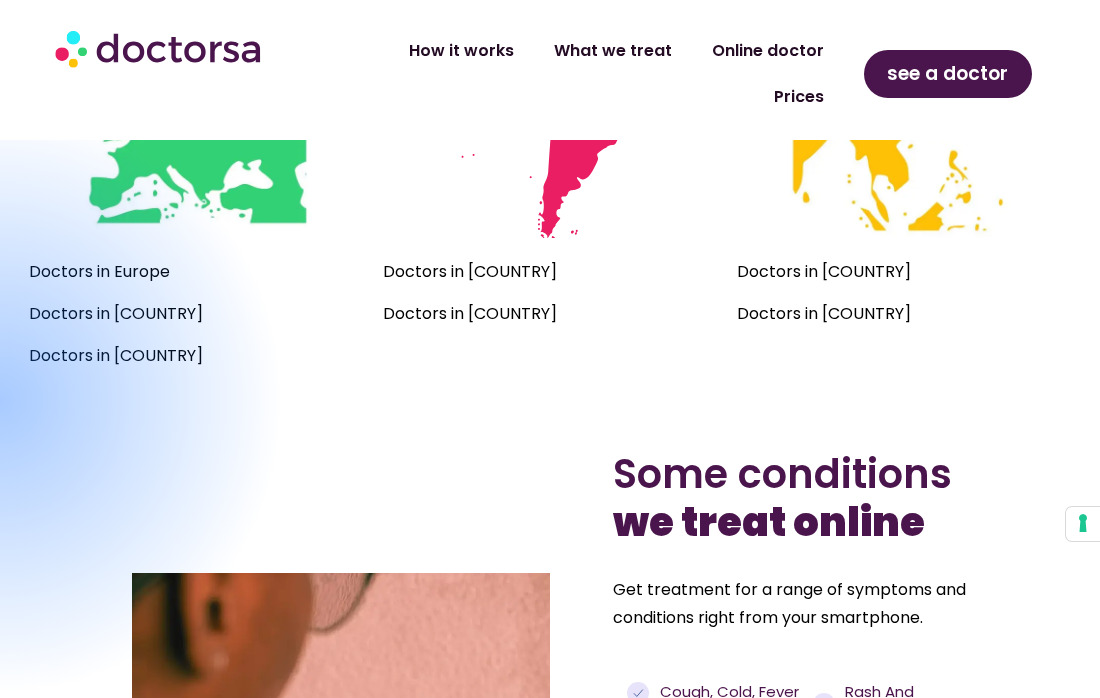 click at bounding box center [0, 400] 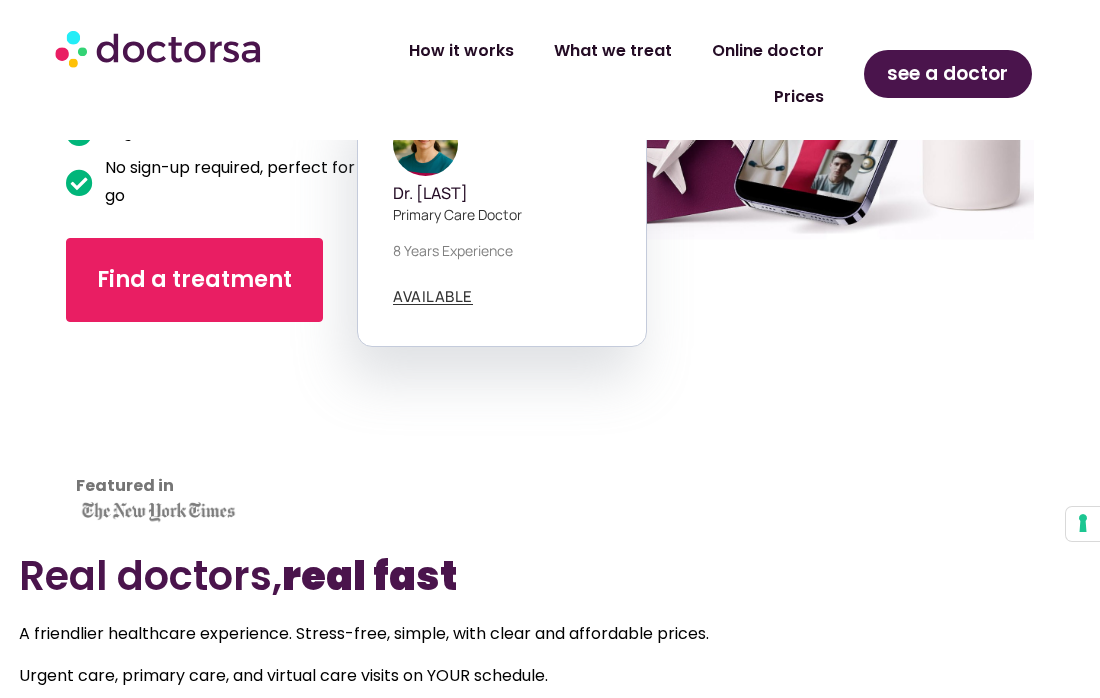 scroll, scrollTop: 372, scrollLeft: 0, axis: vertical 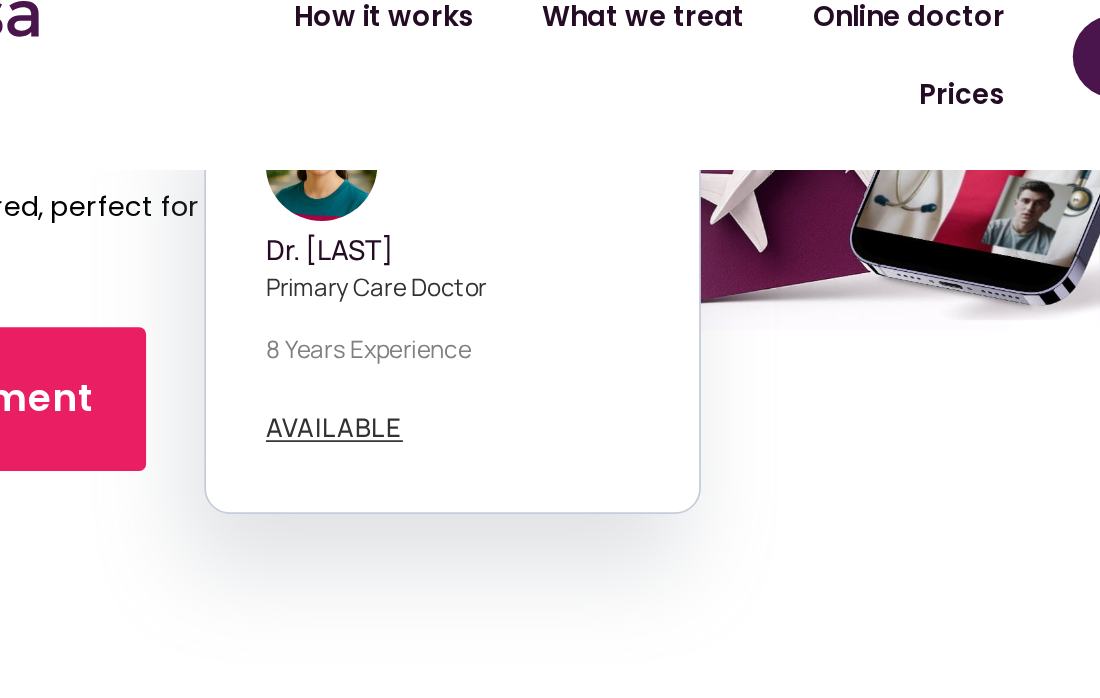 click on "Find a treatment" at bounding box center [271, 274] 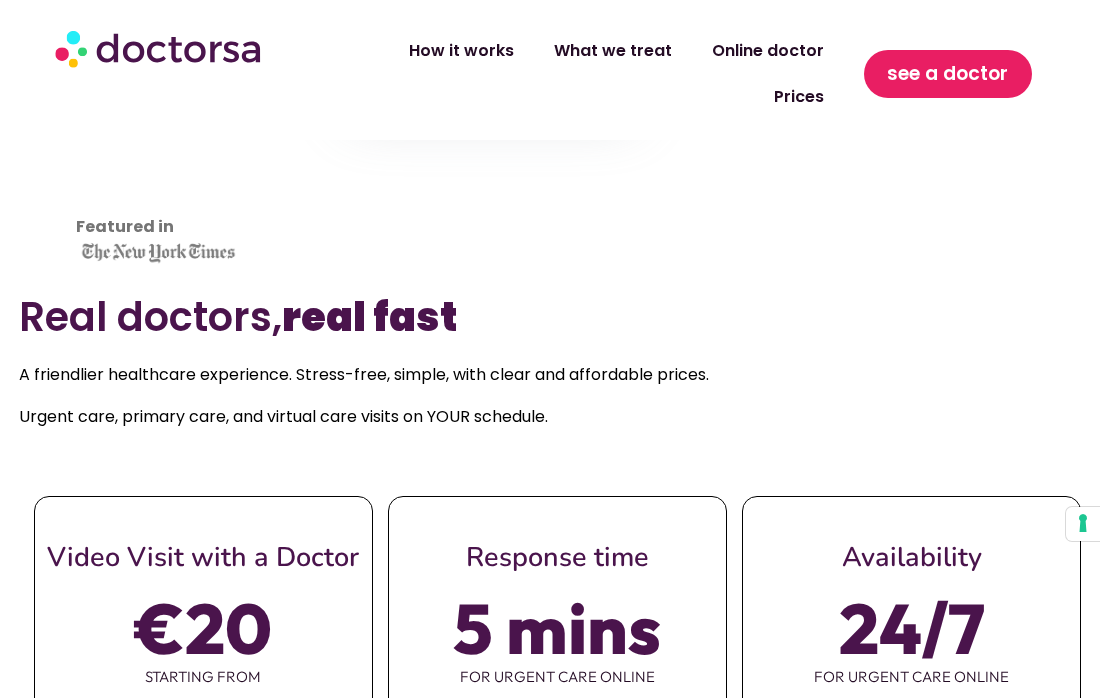 scroll, scrollTop: 629, scrollLeft: 0, axis: vertical 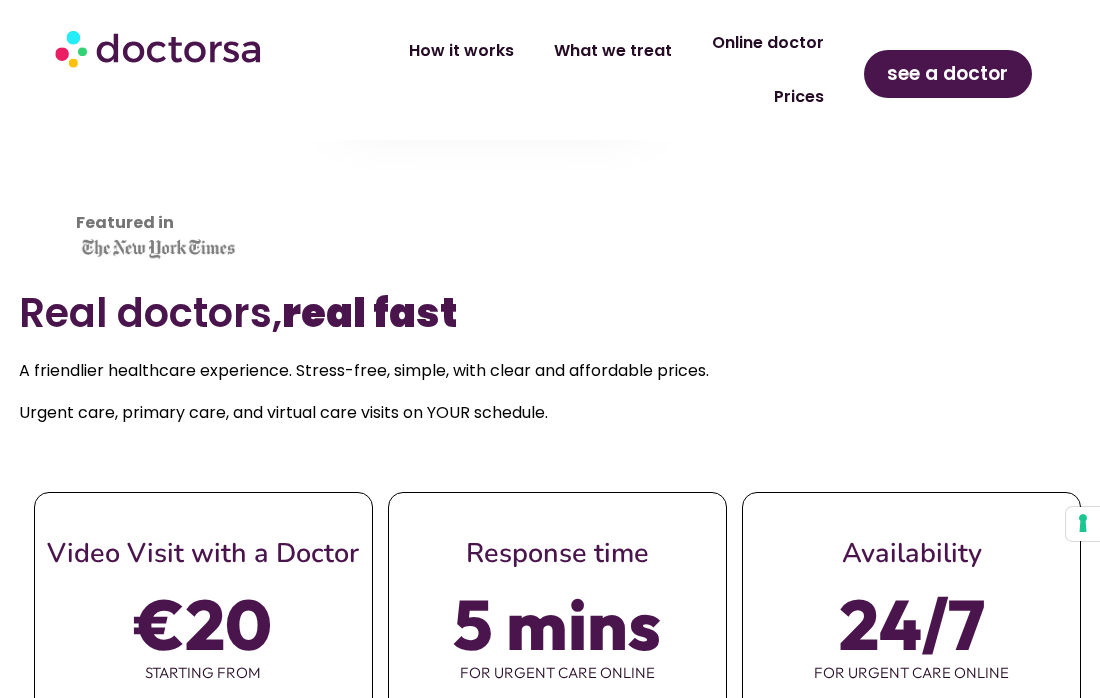 click on "Online doctor" 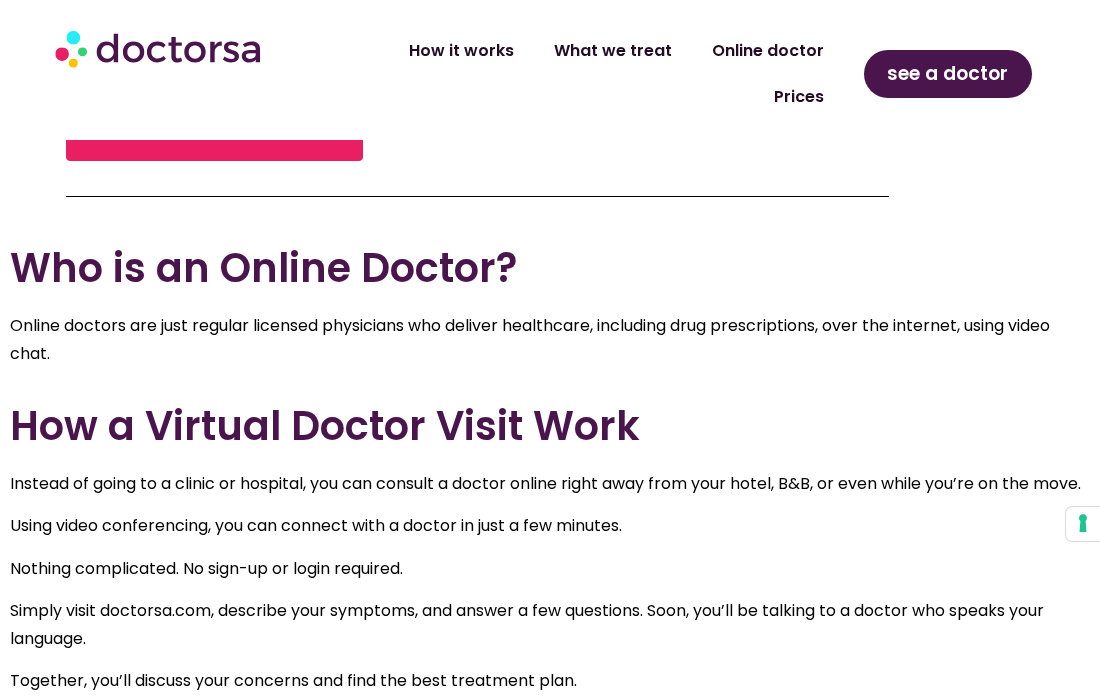 scroll, scrollTop: 710, scrollLeft: 0, axis: vertical 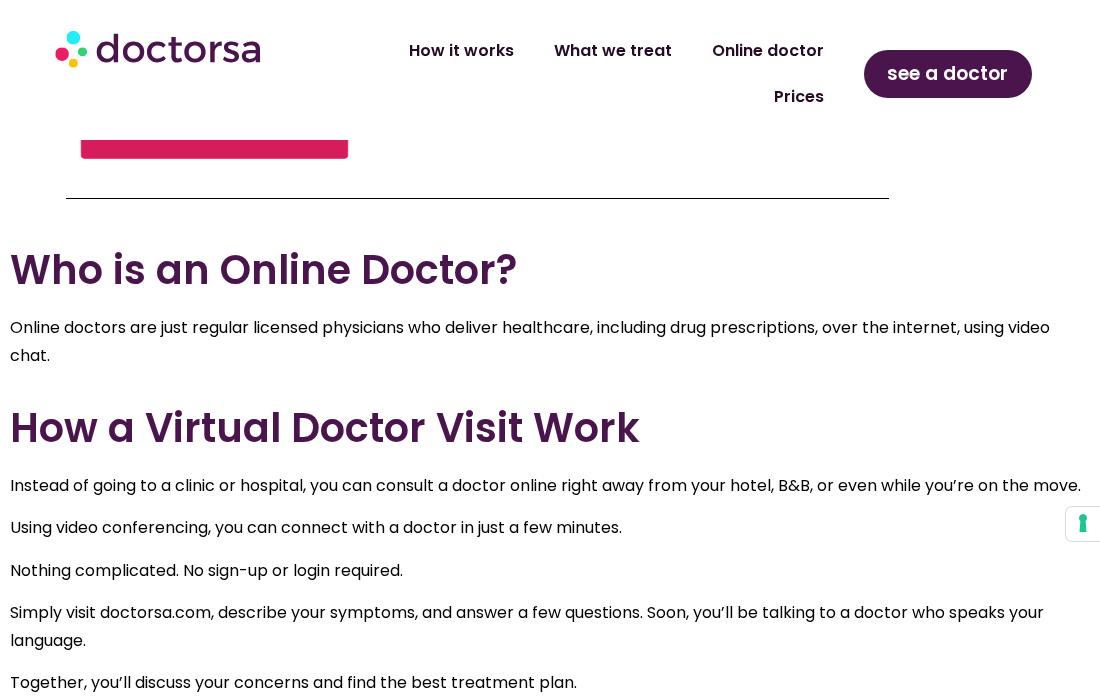 click on "See an online doctor" at bounding box center [215, 120] 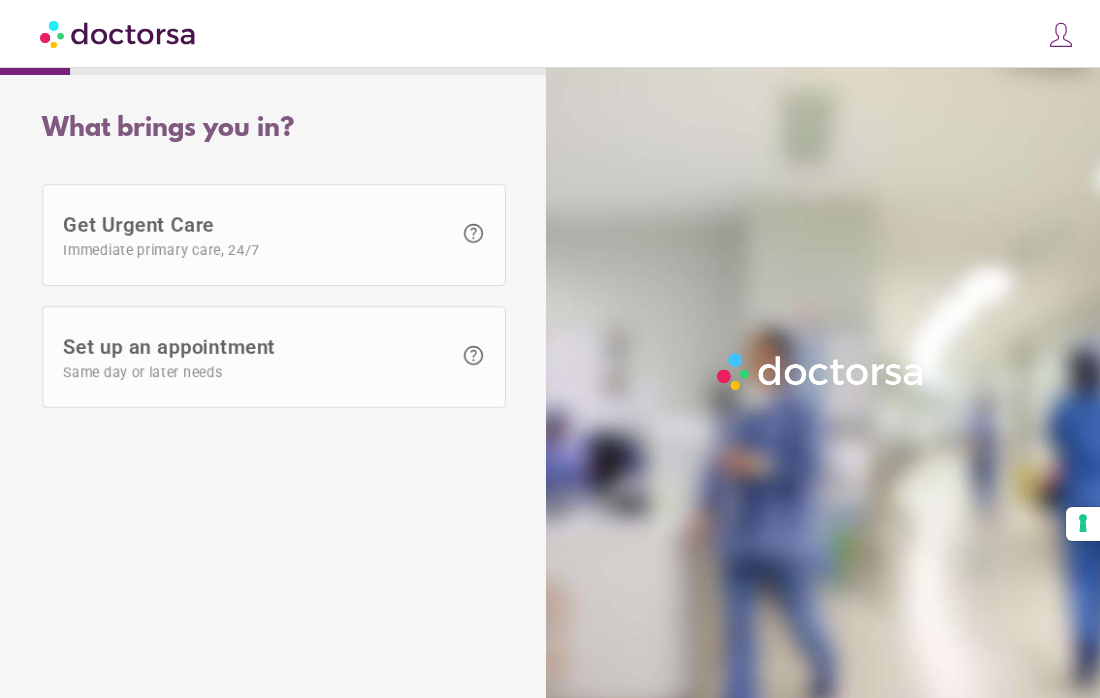 scroll, scrollTop: 0, scrollLeft: 0, axis: both 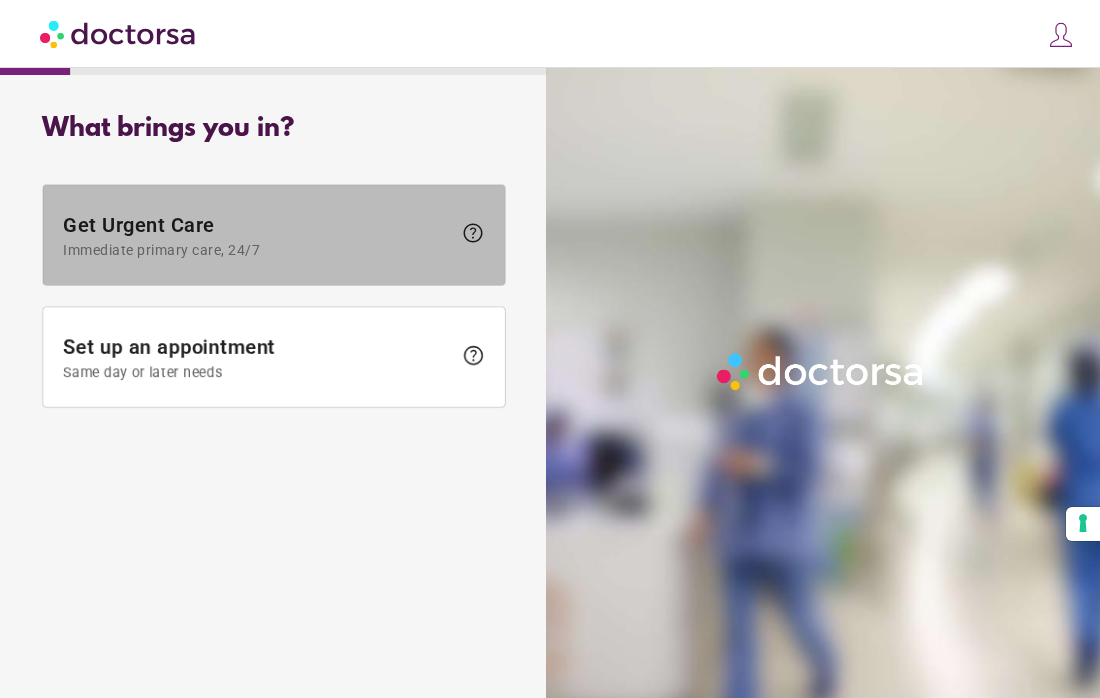 click on "Get Urgent Care
Immediate primary care, 24/7" at bounding box center (257, 235) 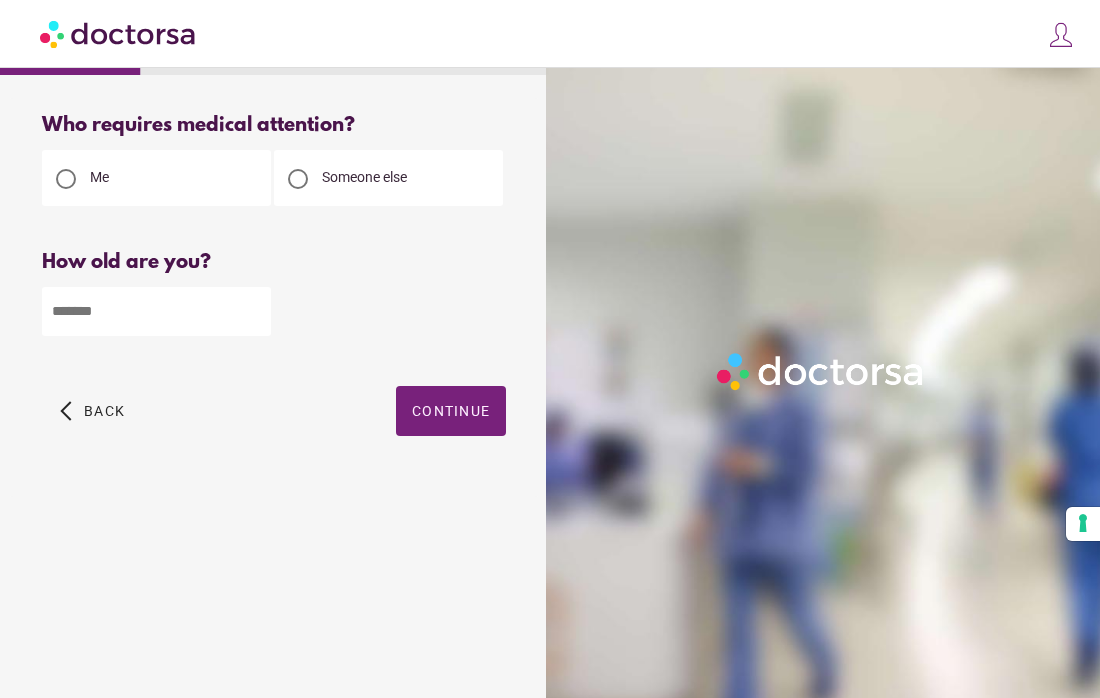 click at bounding box center (156, 311) 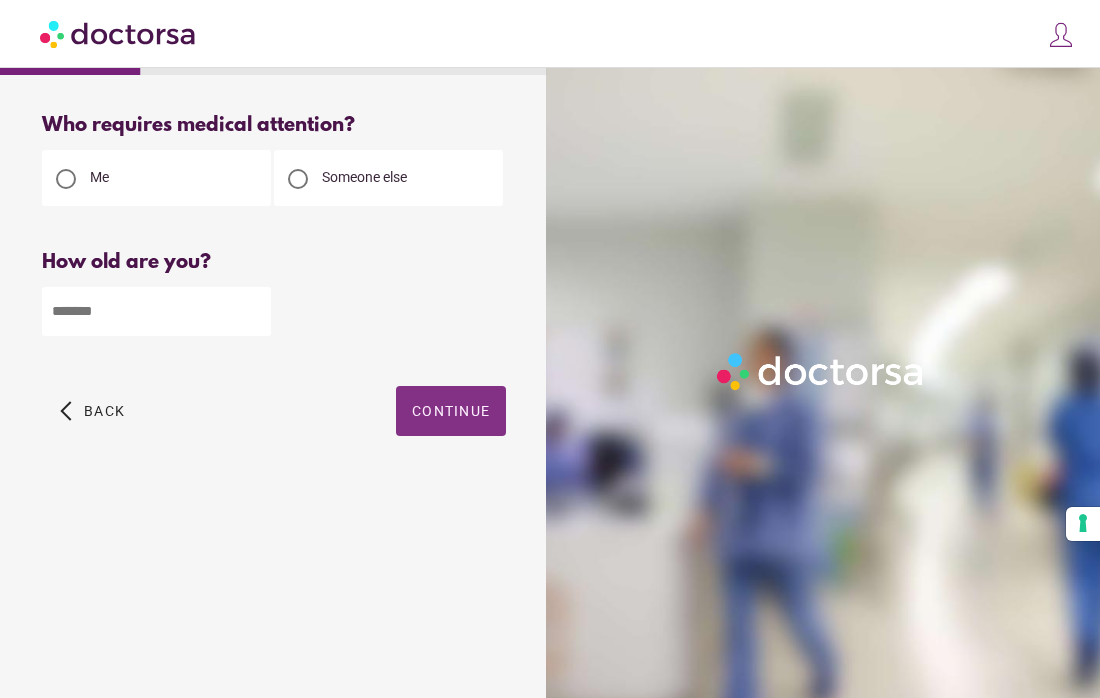 type on "**" 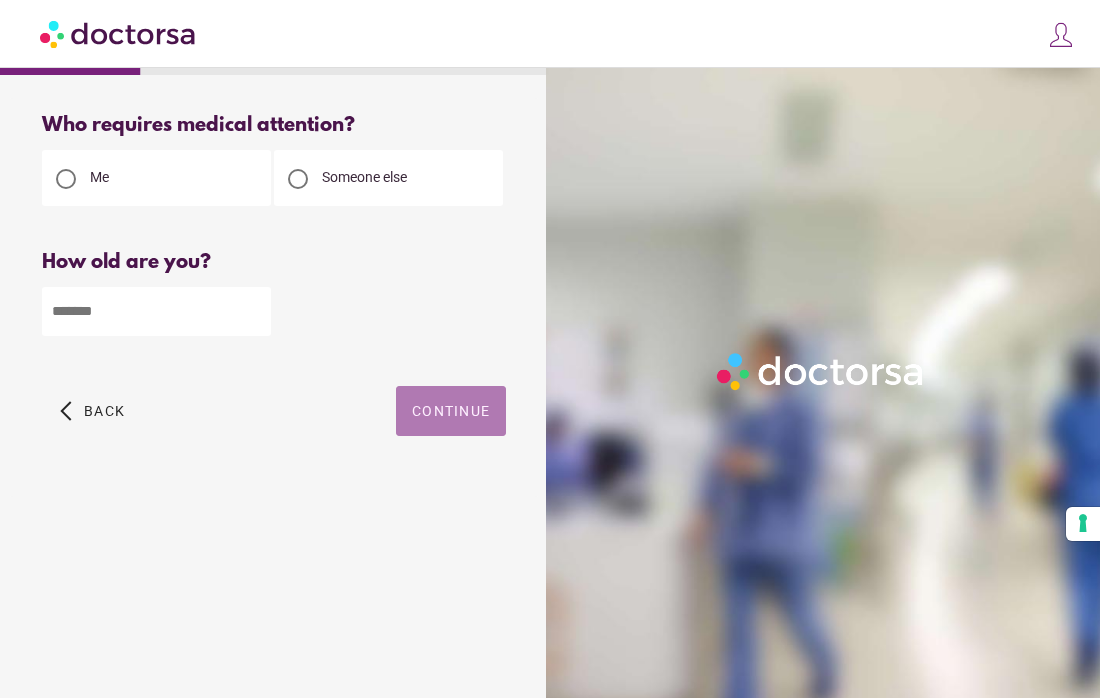 click on "Continue" at bounding box center [451, 411] 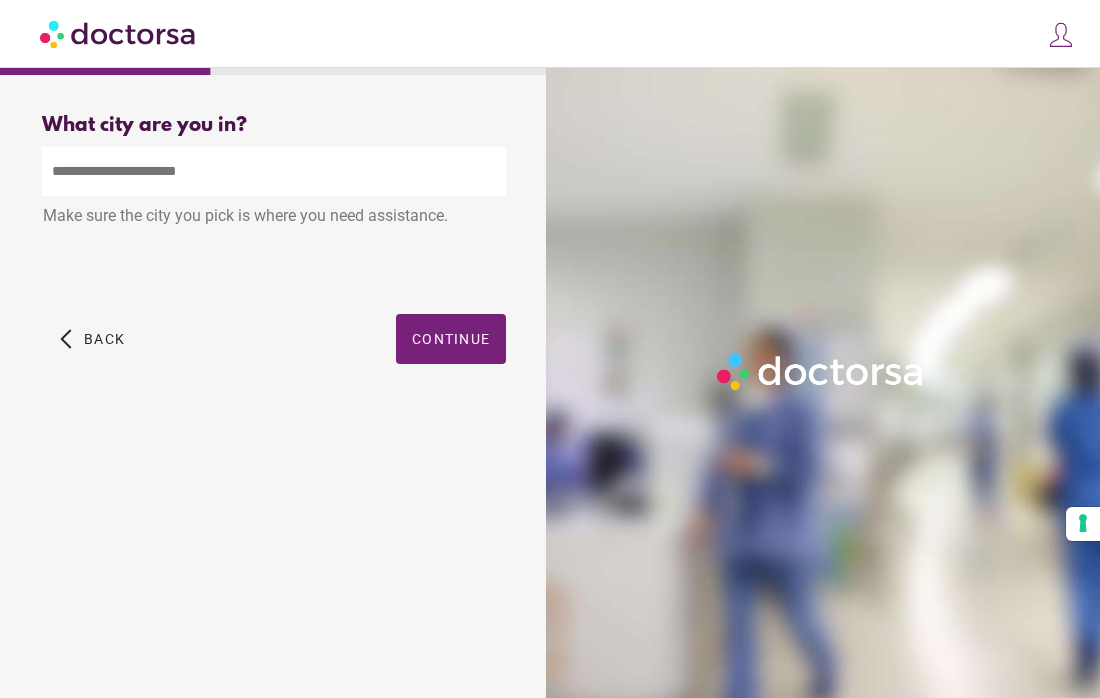 click at bounding box center [274, 171] 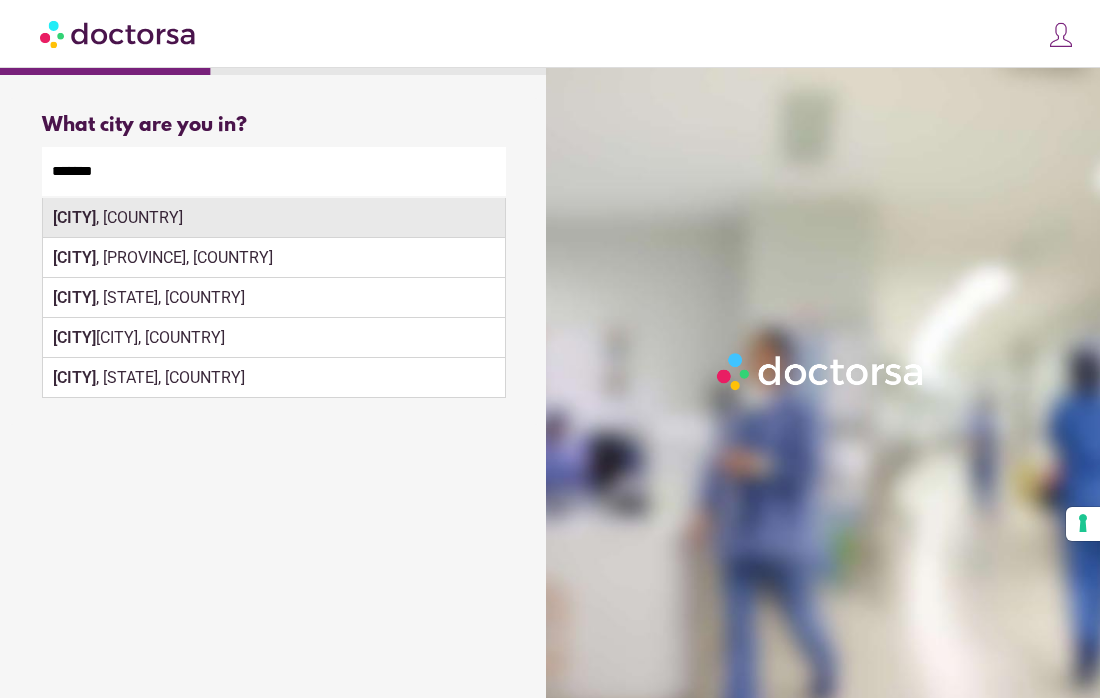 click on "[CITY] , [COUNTRY]" at bounding box center (274, 218) 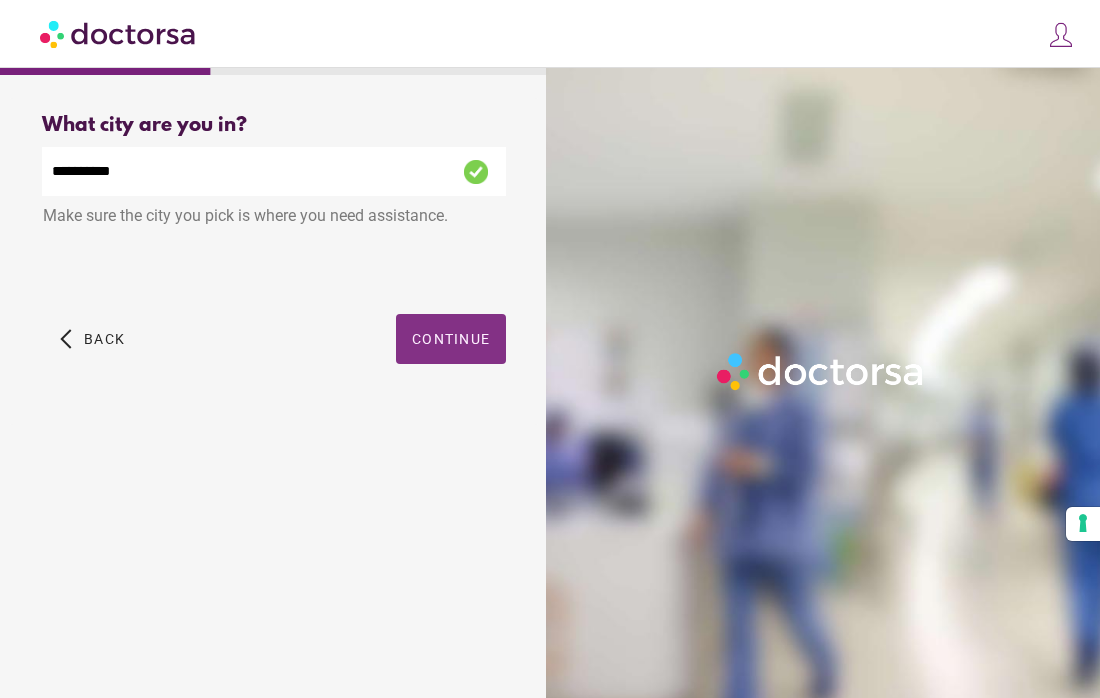 click on "Continue" at bounding box center [451, 339] 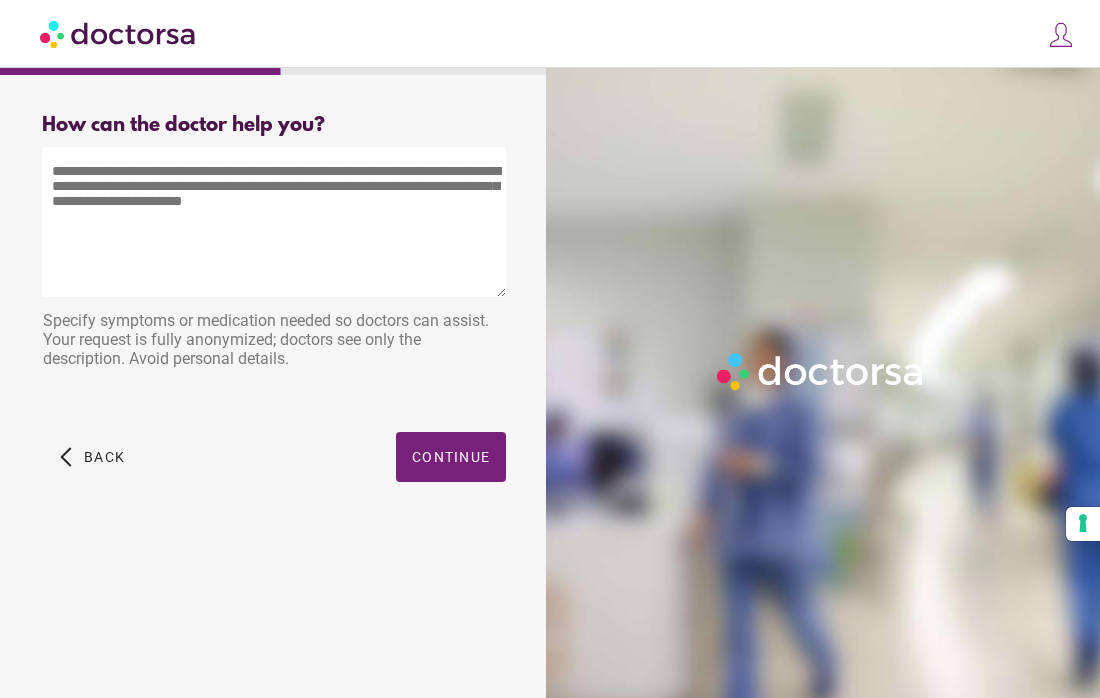 drag, startPoint x: 275, startPoint y: 216, endPoint x: -5, endPoint y: 170, distance: 283.75342 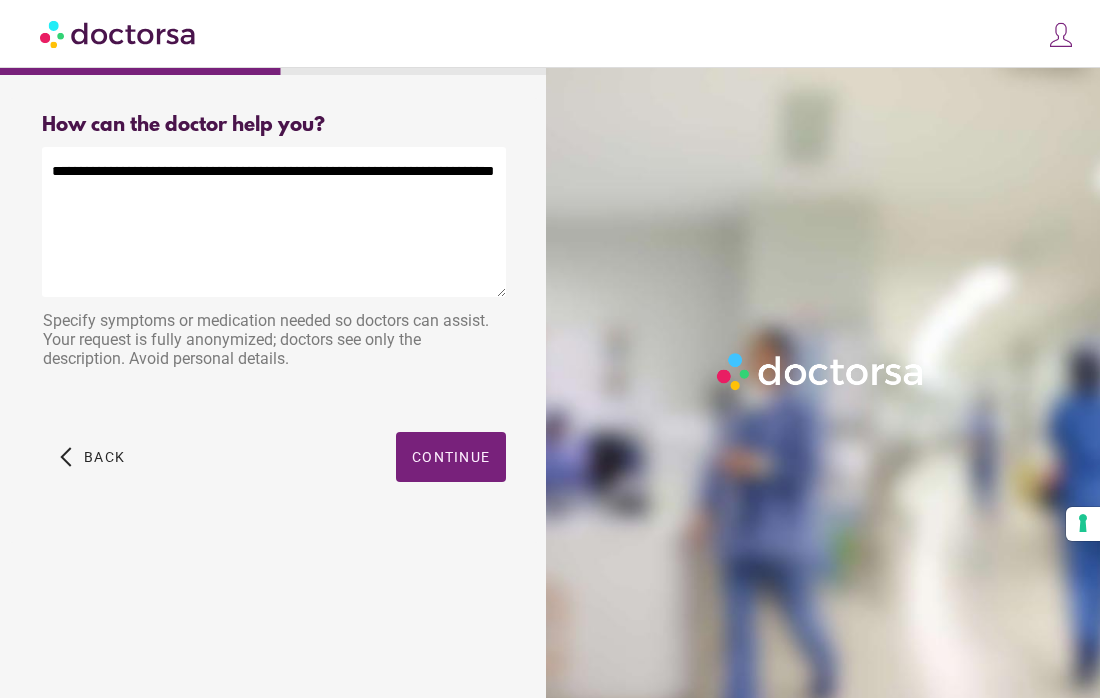 drag, startPoint x: 387, startPoint y: 174, endPoint x: 409, endPoint y: 205, distance: 38.013157 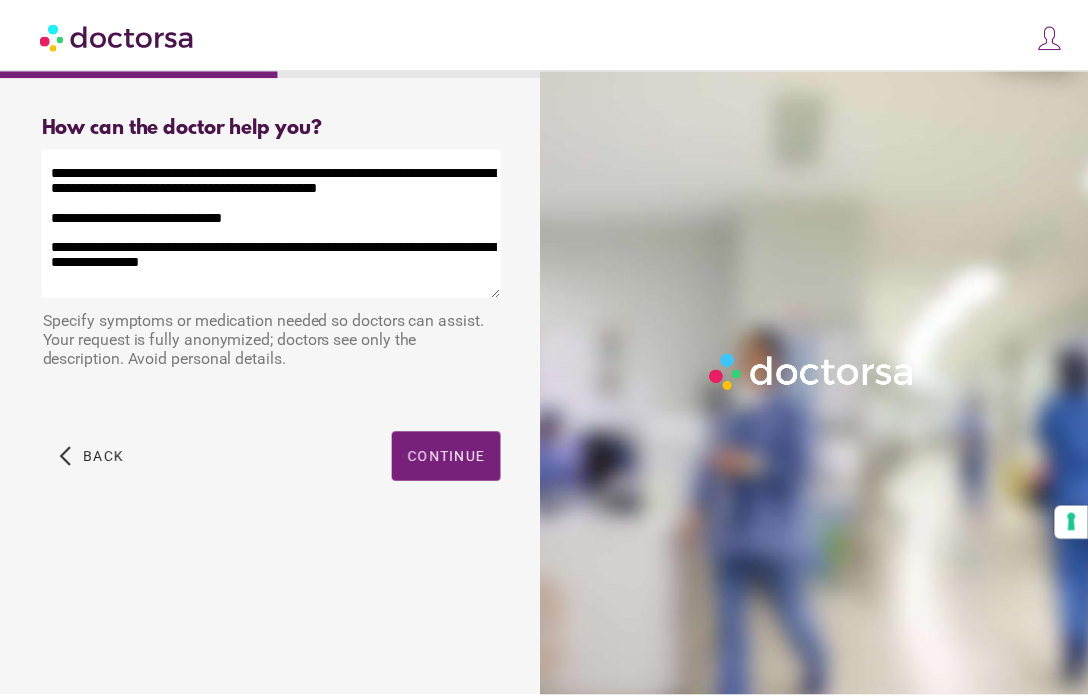 scroll, scrollTop: 20, scrollLeft: 0, axis: vertical 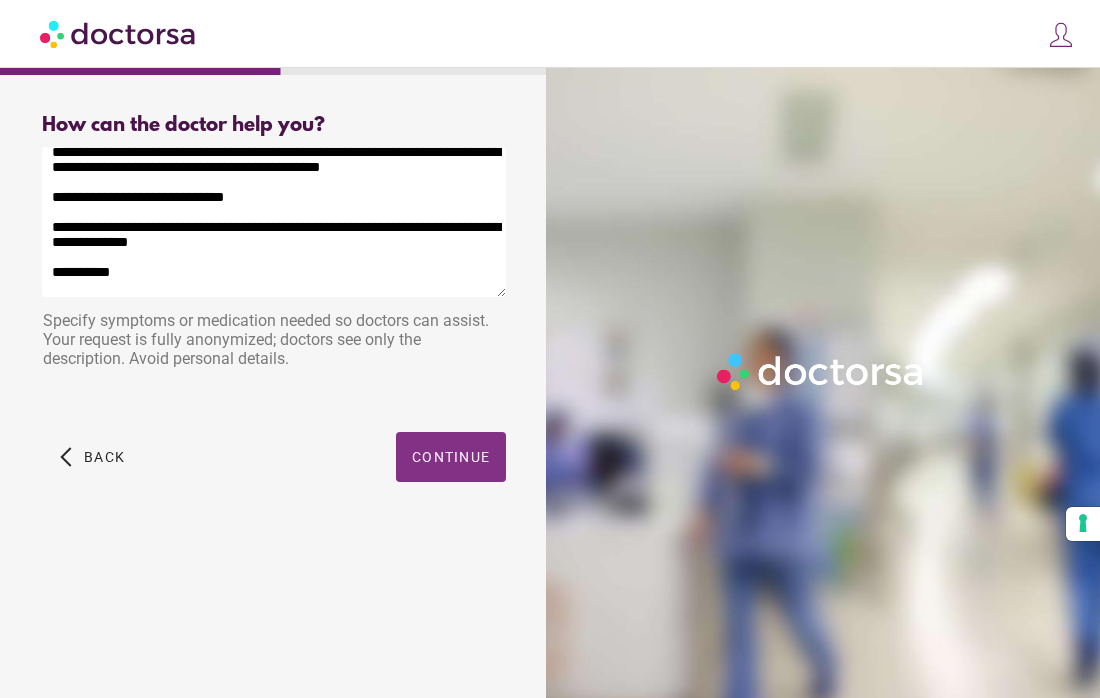 type on "**********" 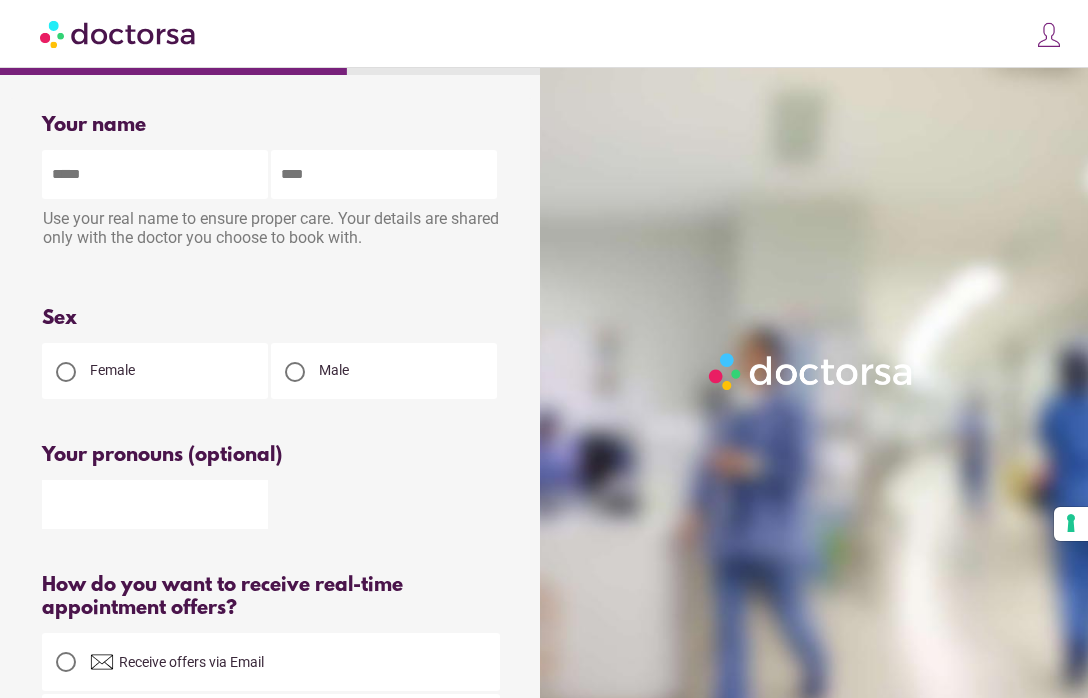click at bounding box center [66, 372] 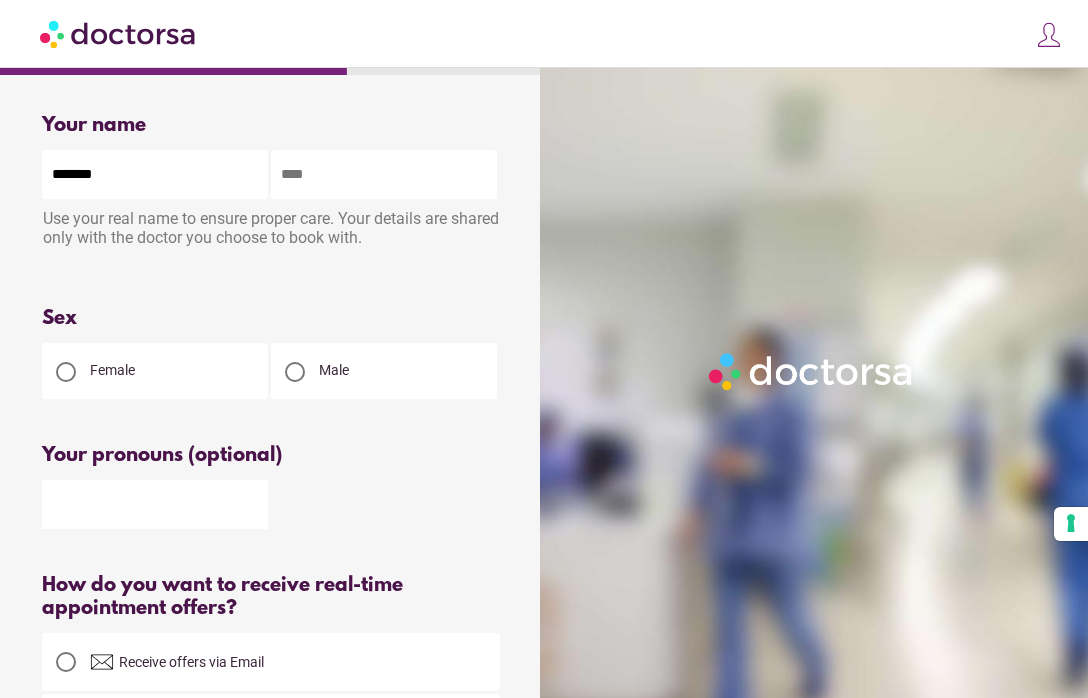 type on "*****" 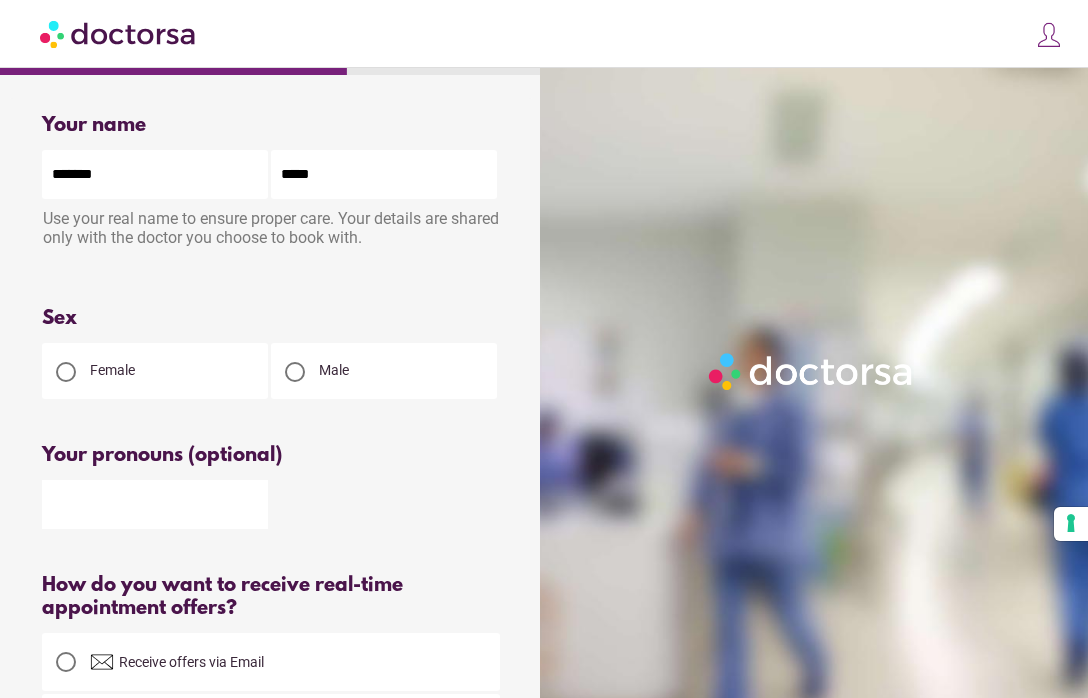 type on "**********" 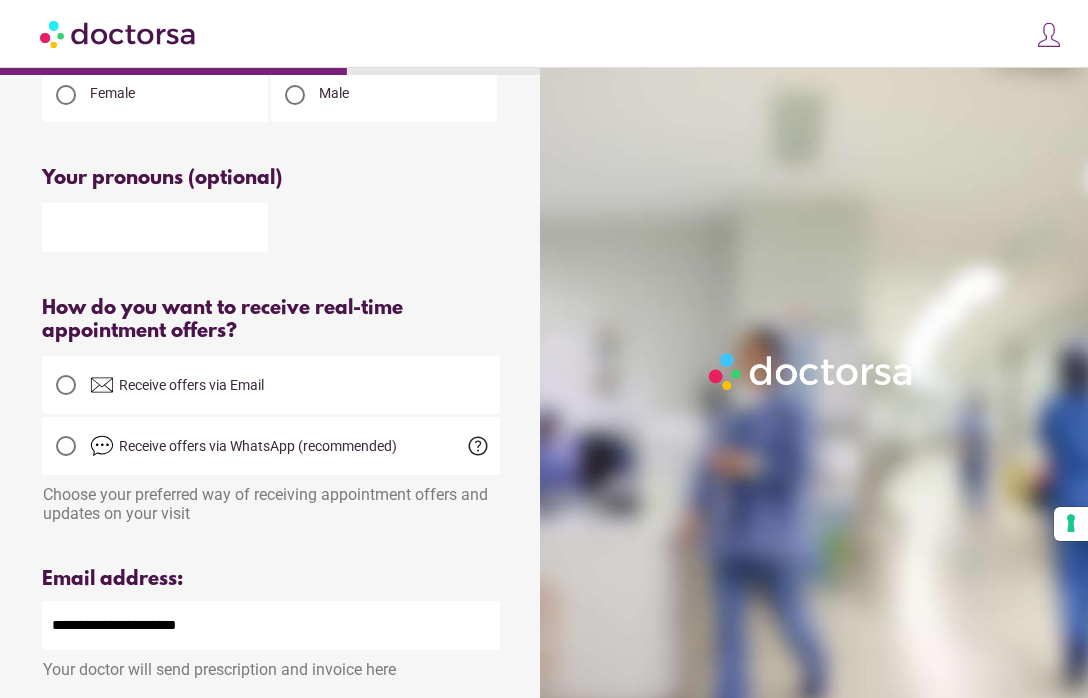 scroll, scrollTop: 279, scrollLeft: 0, axis: vertical 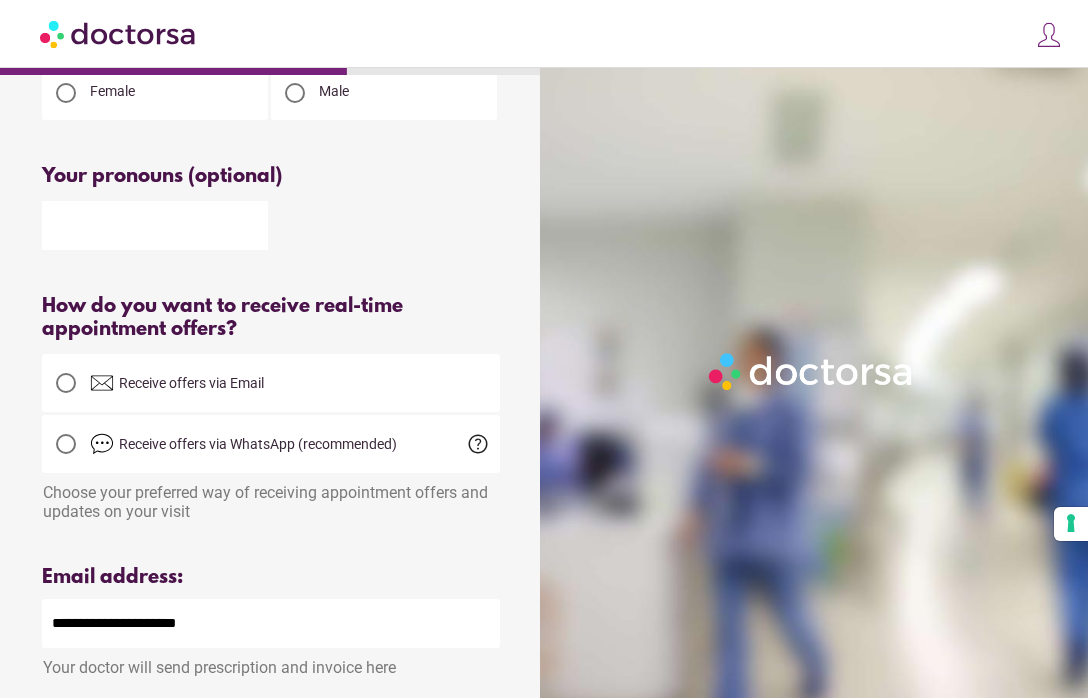 click at bounding box center (155, 225) 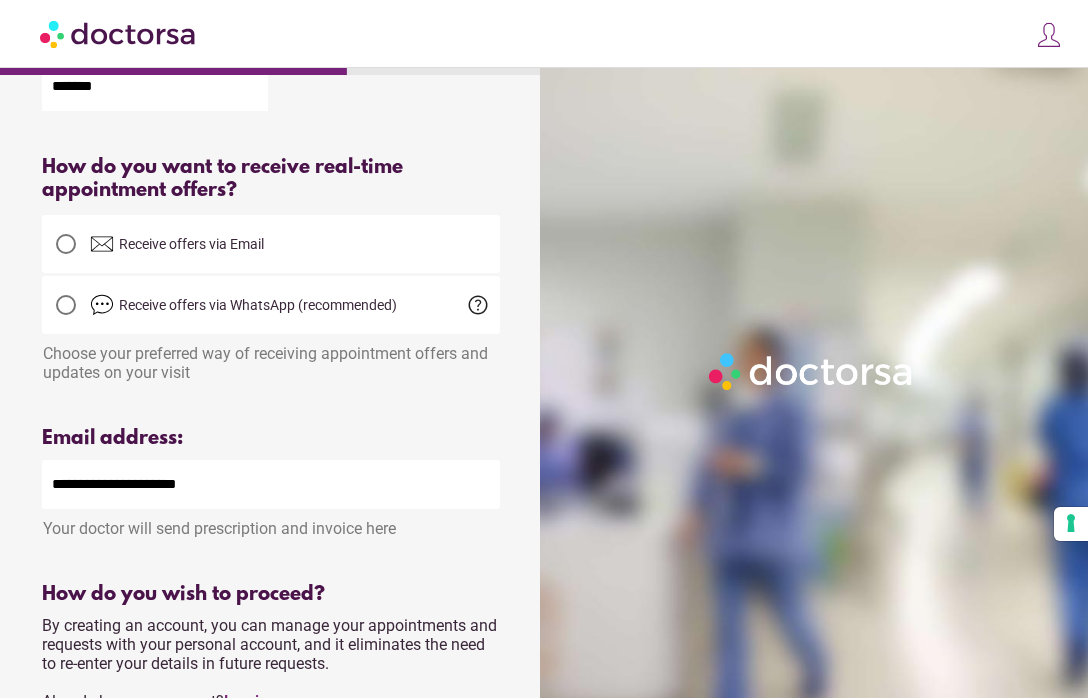 scroll, scrollTop: 423, scrollLeft: 0, axis: vertical 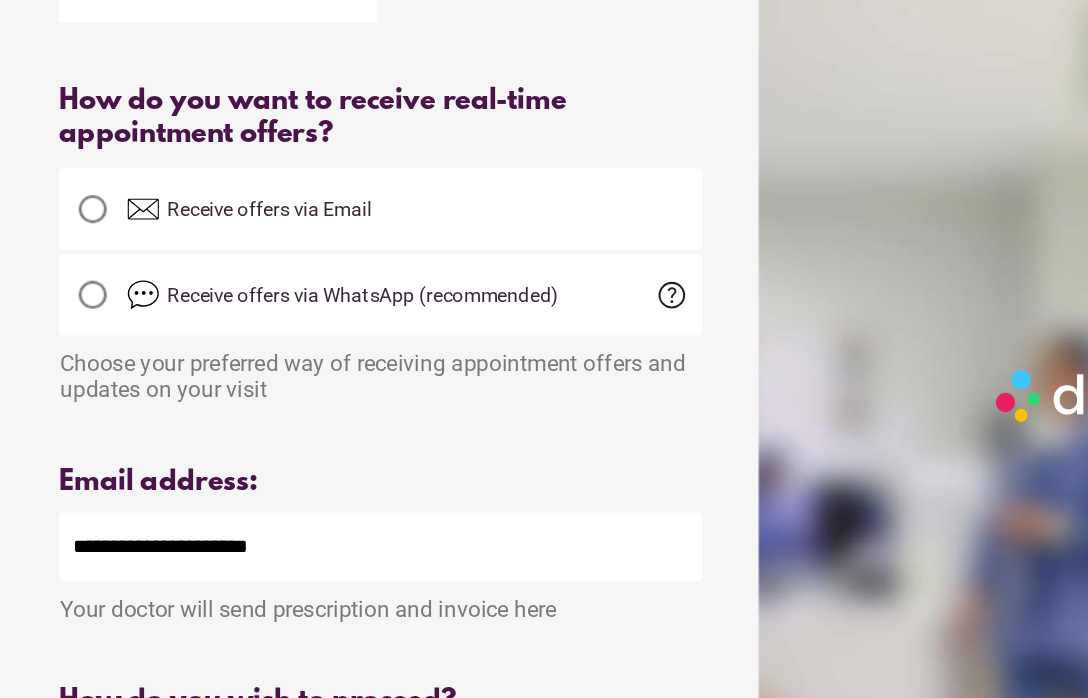 type on "*******" 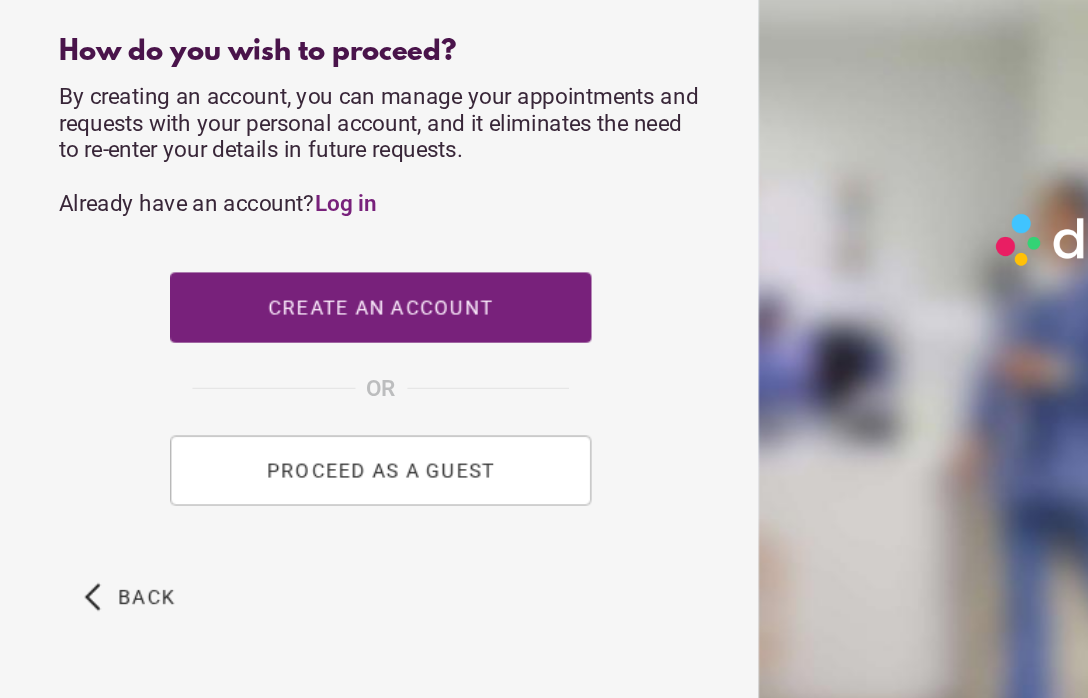 scroll, scrollTop: 843, scrollLeft: 0, axis: vertical 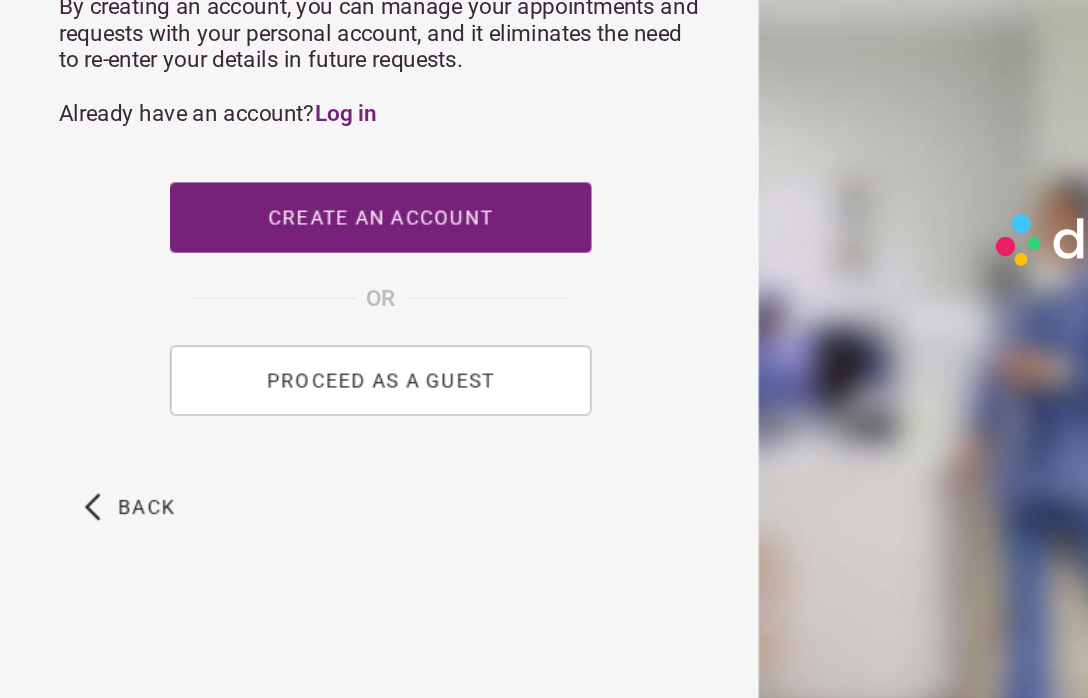 click on "PROCEED AS A GUEST" at bounding box center (271, 472) 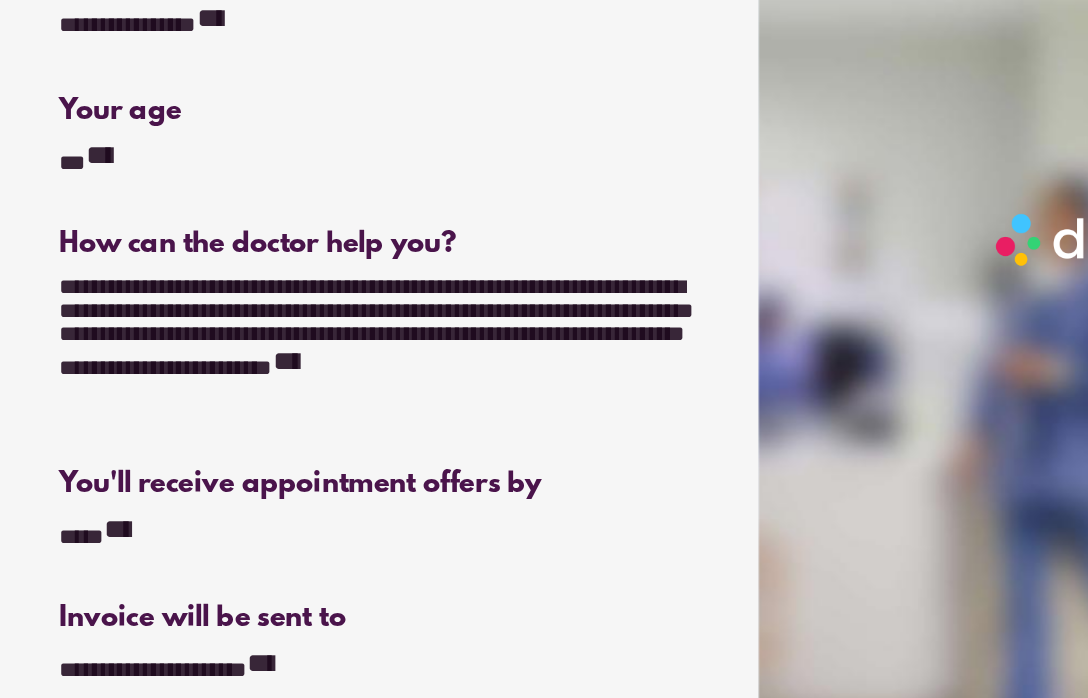 scroll, scrollTop: 100, scrollLeft: 0, axis: vertical 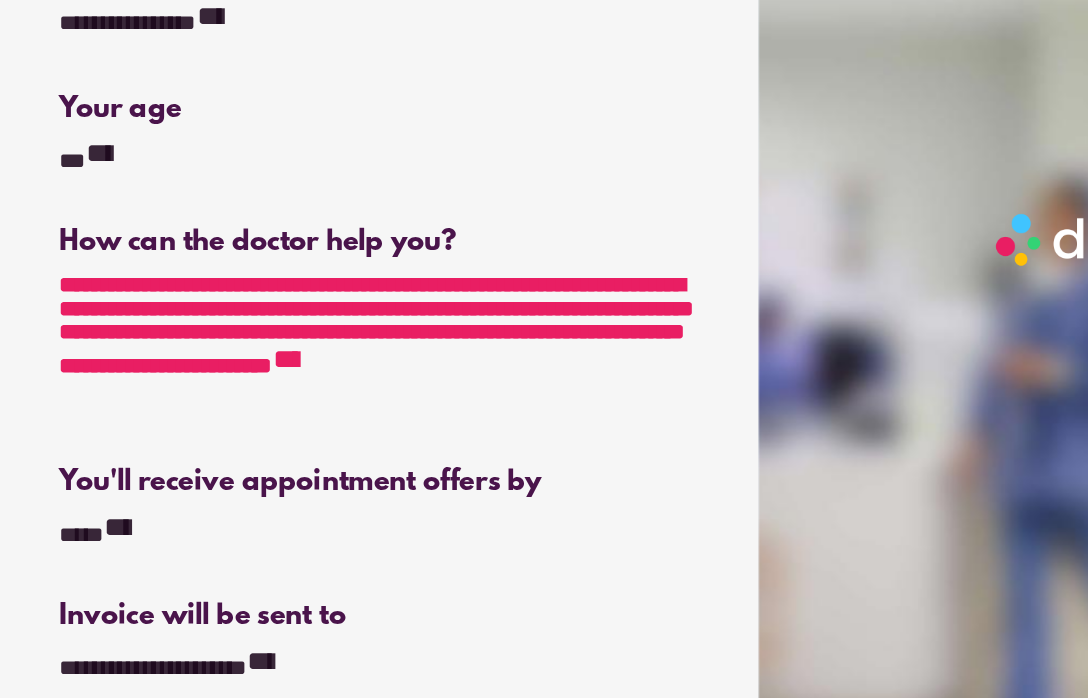 click on "**********" at bounding box center [204, 456] 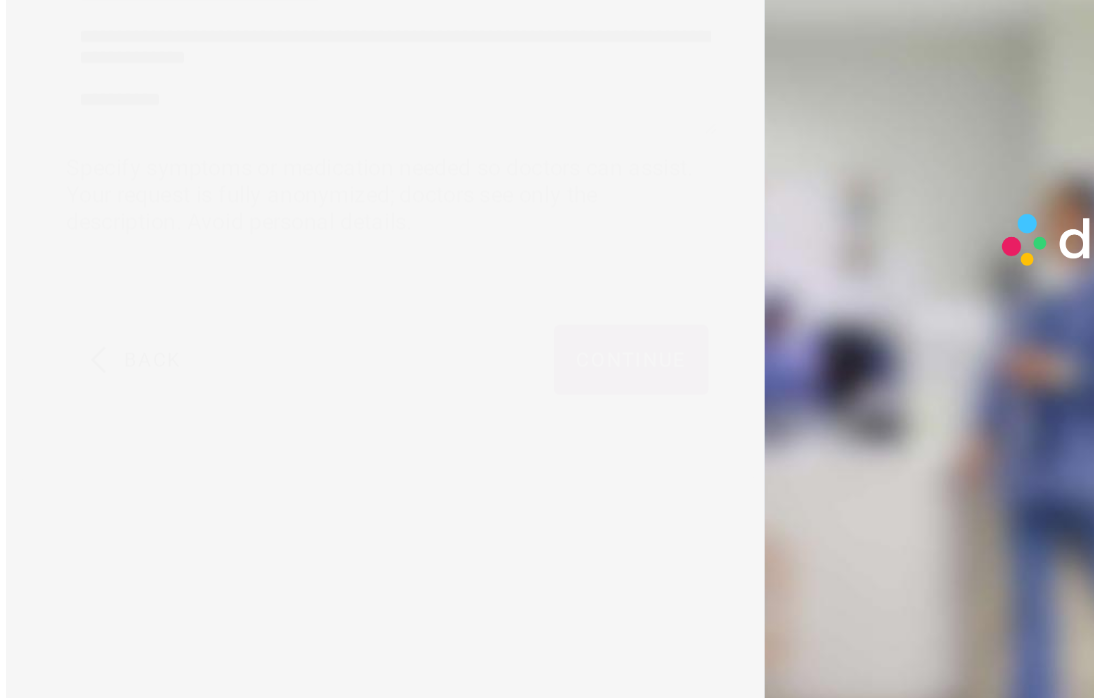 scroll, scrollTop: 0, scrollLeft: 0, axis: both 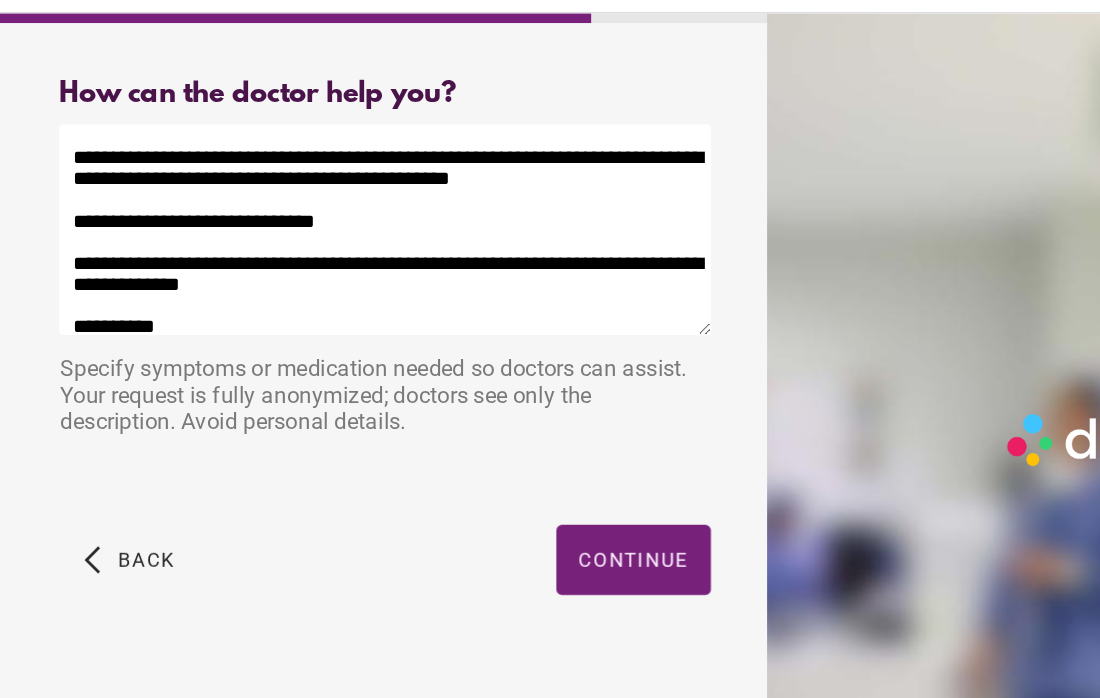 drag, startPoint x: 106, startPoint y: 176, endPoint x: 35, endPoint y: 190, distance: 72.36712 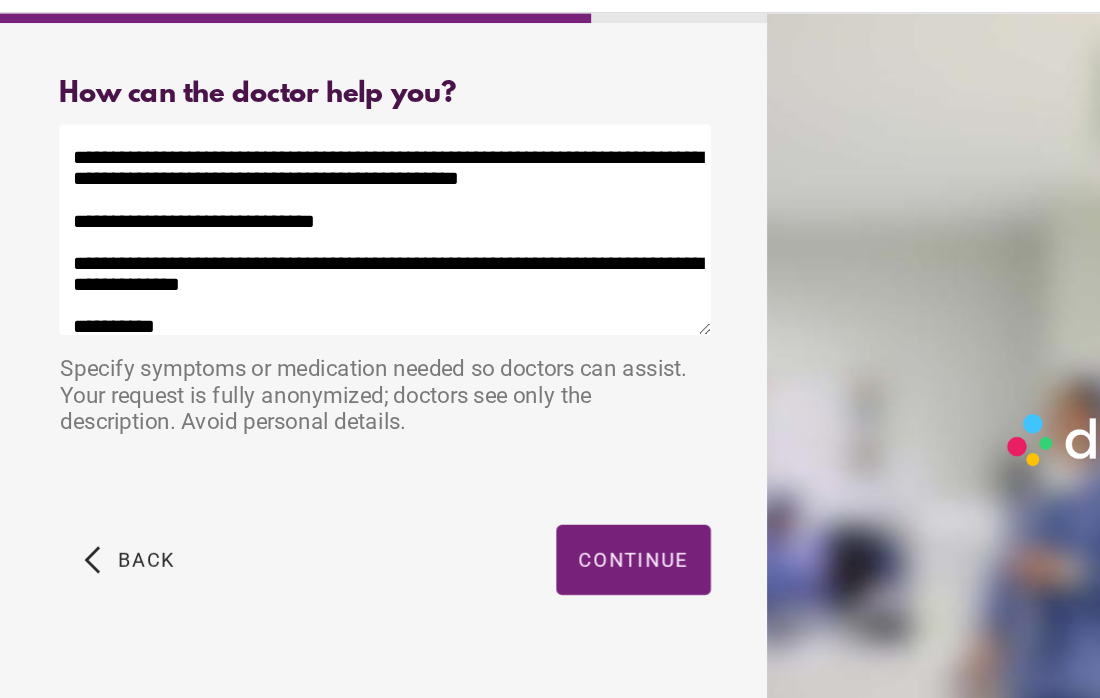 drag, startPoint x: 386, startPoint y: 170, endPoint x: 403, endPoint y: 171, distance: 17.029387 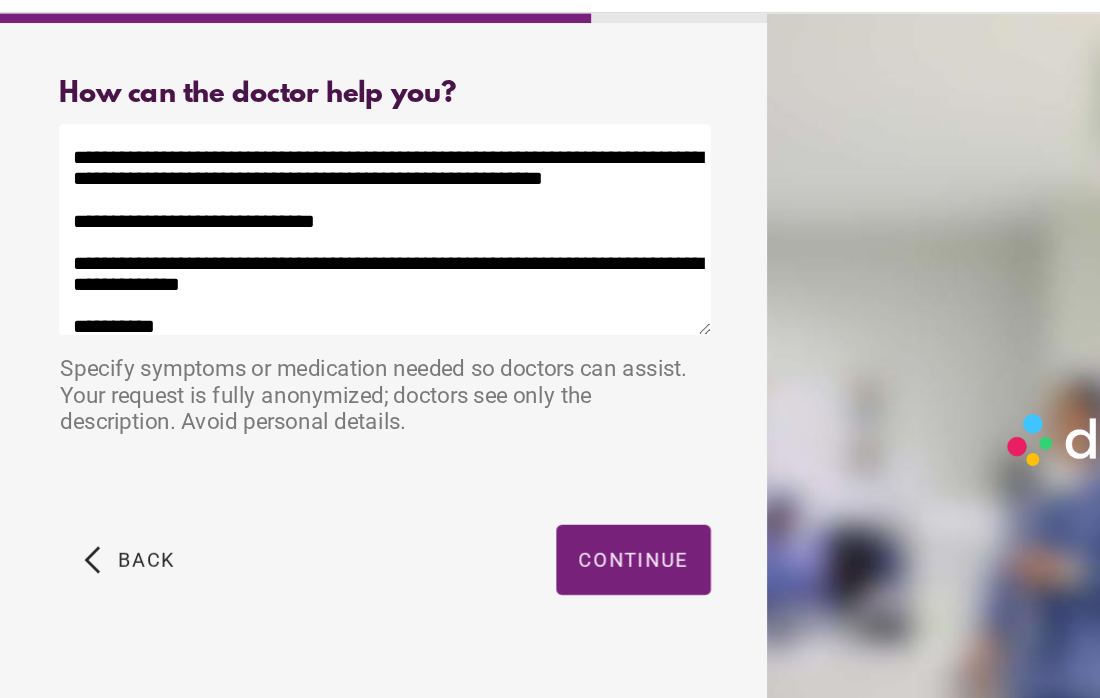 click on "**********" at bounding box center (274, 222) 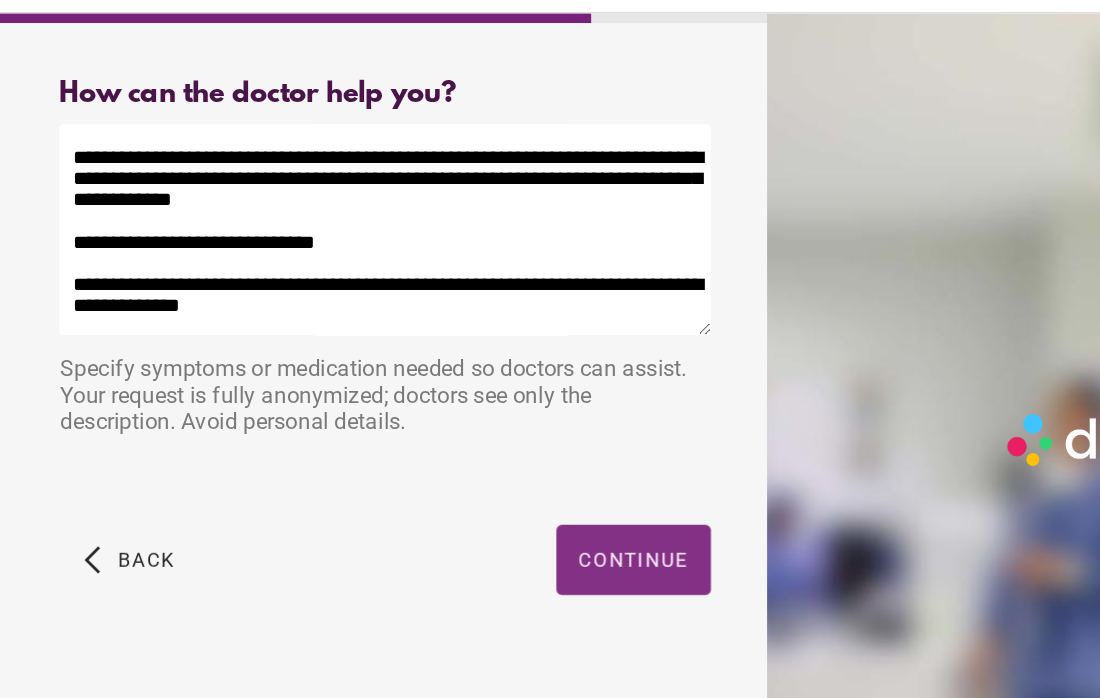 type on "**********" 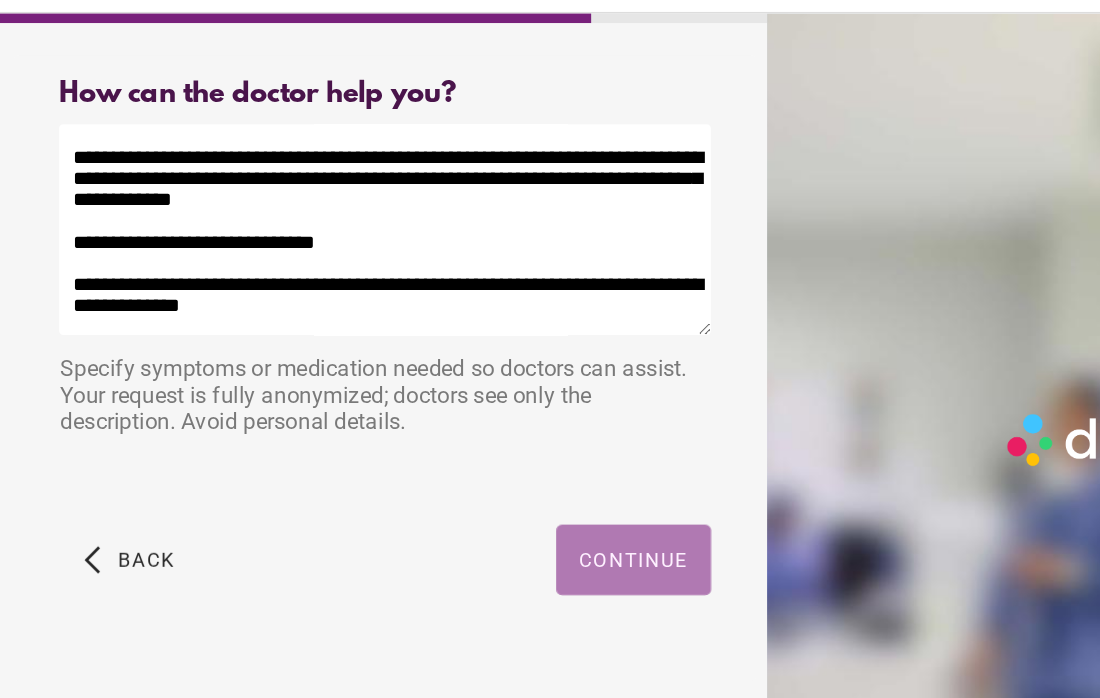 click on "Continue" at bounding box center (451, 457) 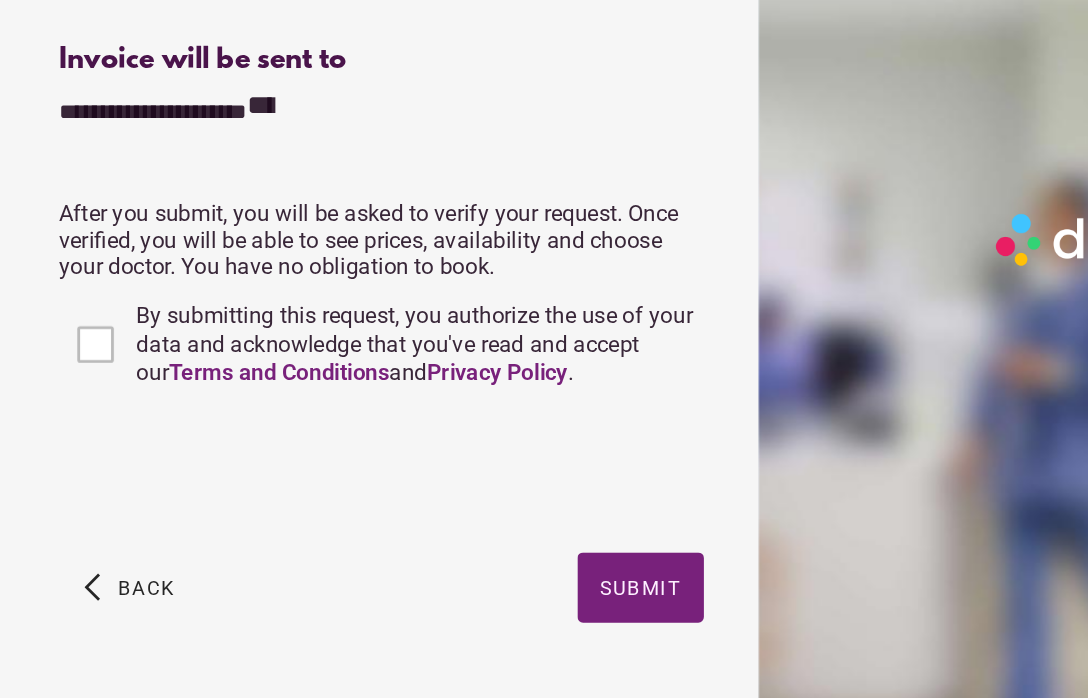 scroll, scrollTop: 503, scrollLeft: 0, axis: vertical 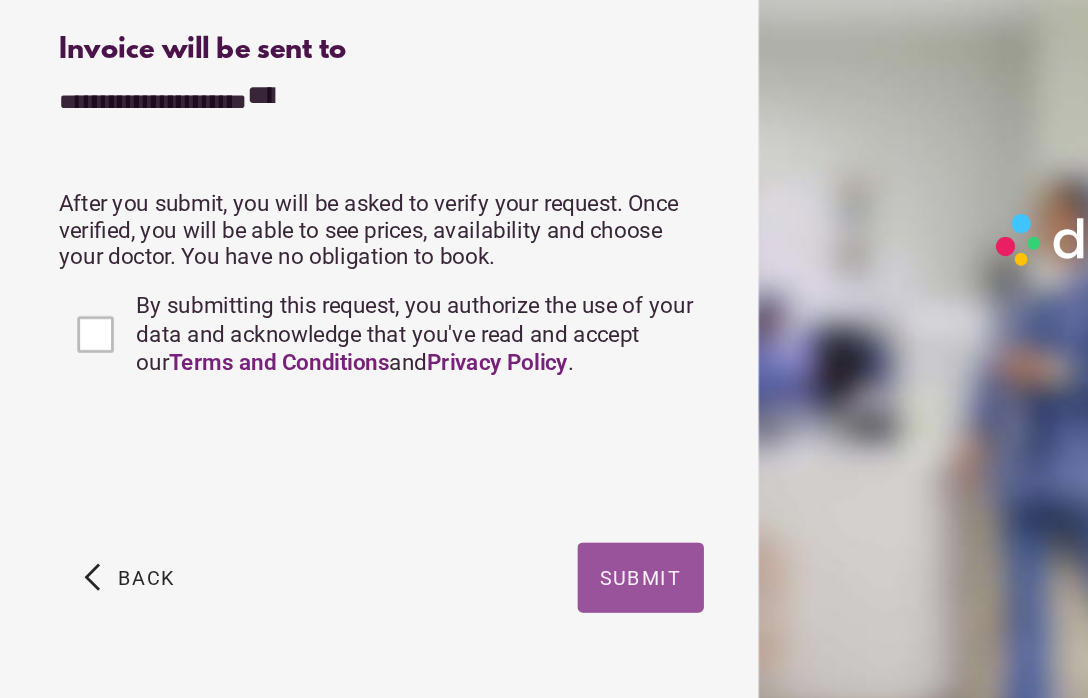click on "Submit" at bounding box center (456, 612) 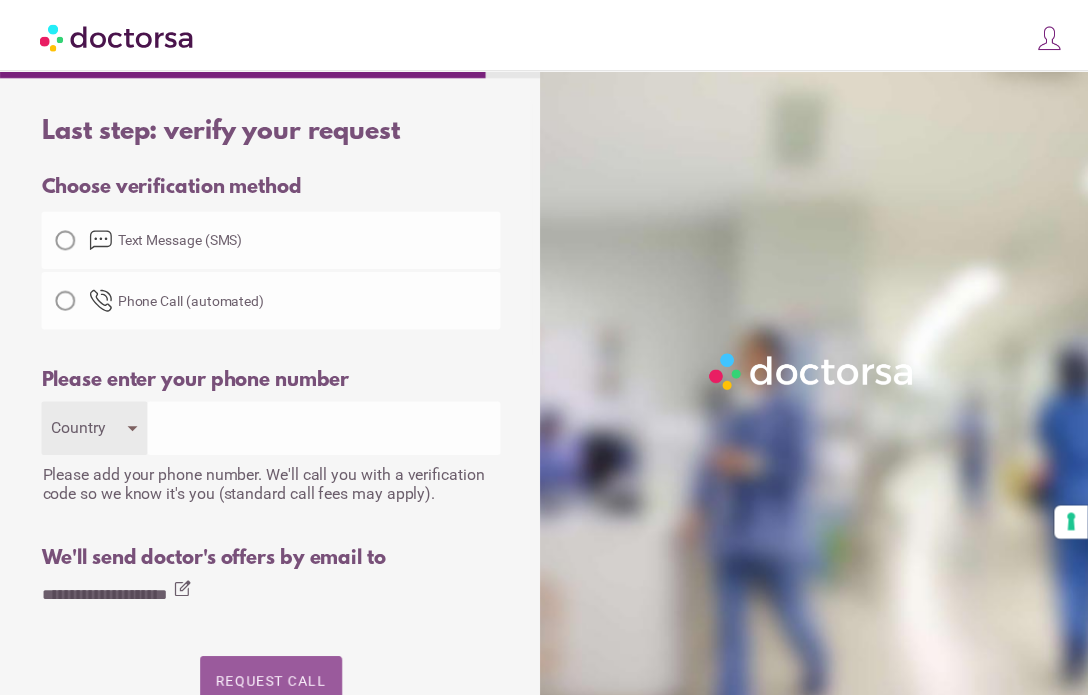scroll, scrollTop: 0, scrollLeft: 0, axis: both 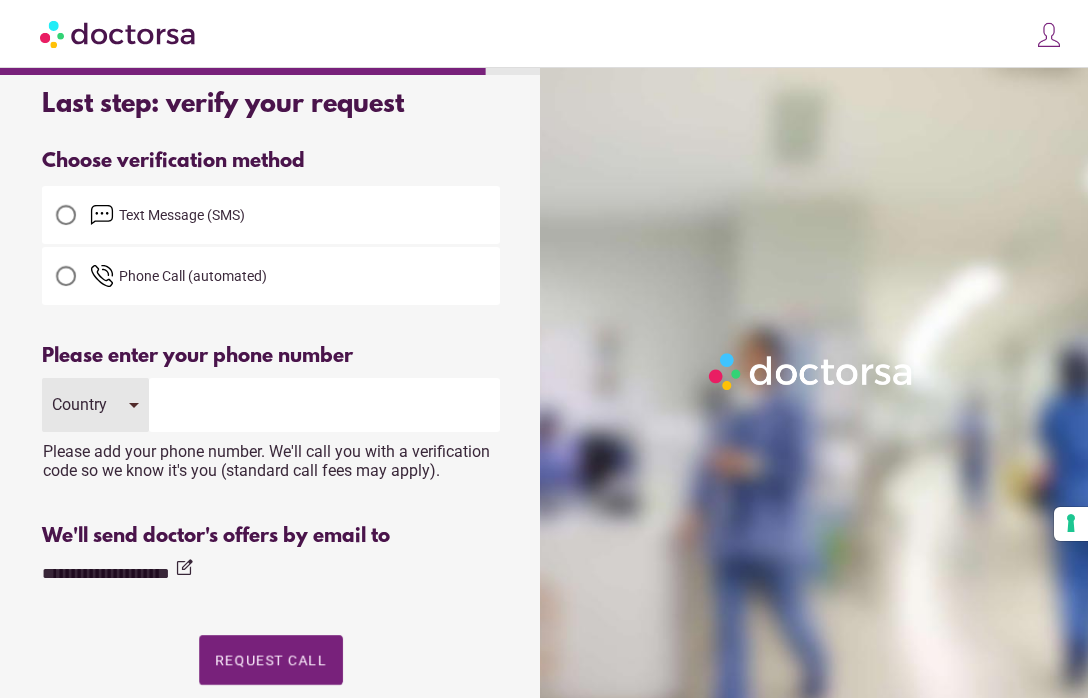 click at bounding box center (324, 405) 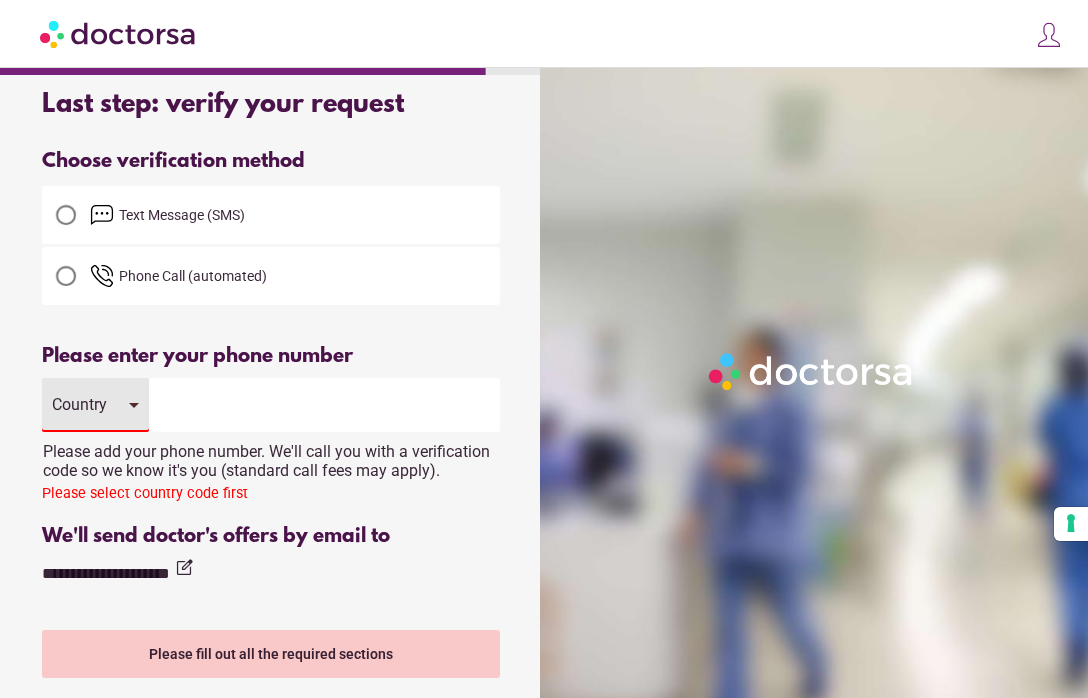 click on "Country" at bounding box center (95, 405) 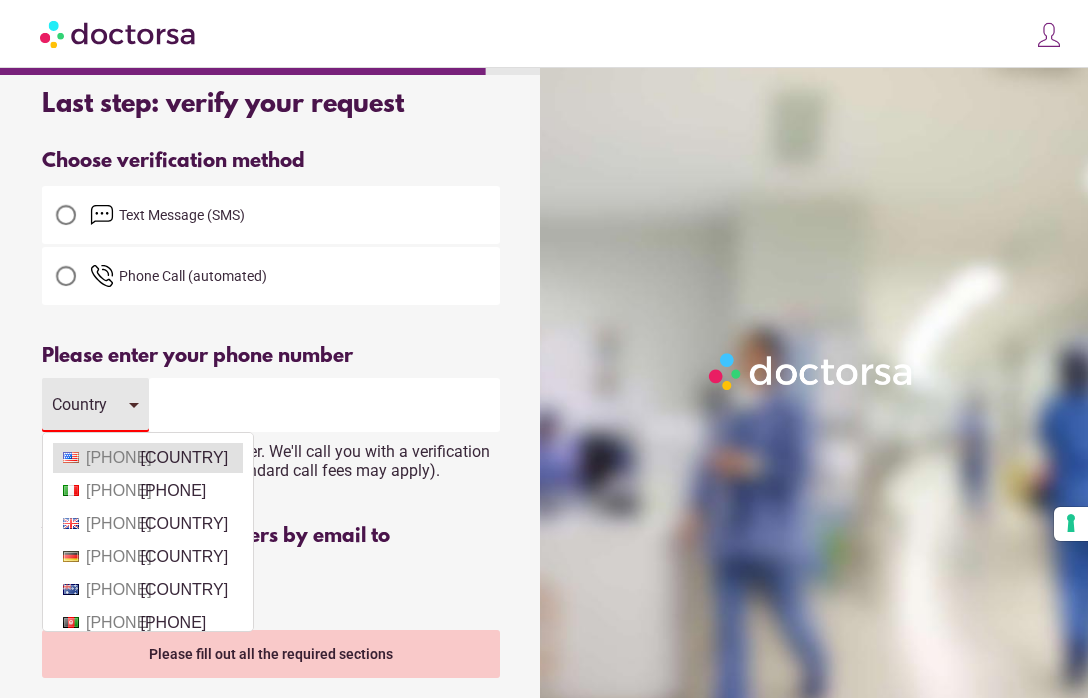 click on "[PHONE]" at bounding box center (111, 458) 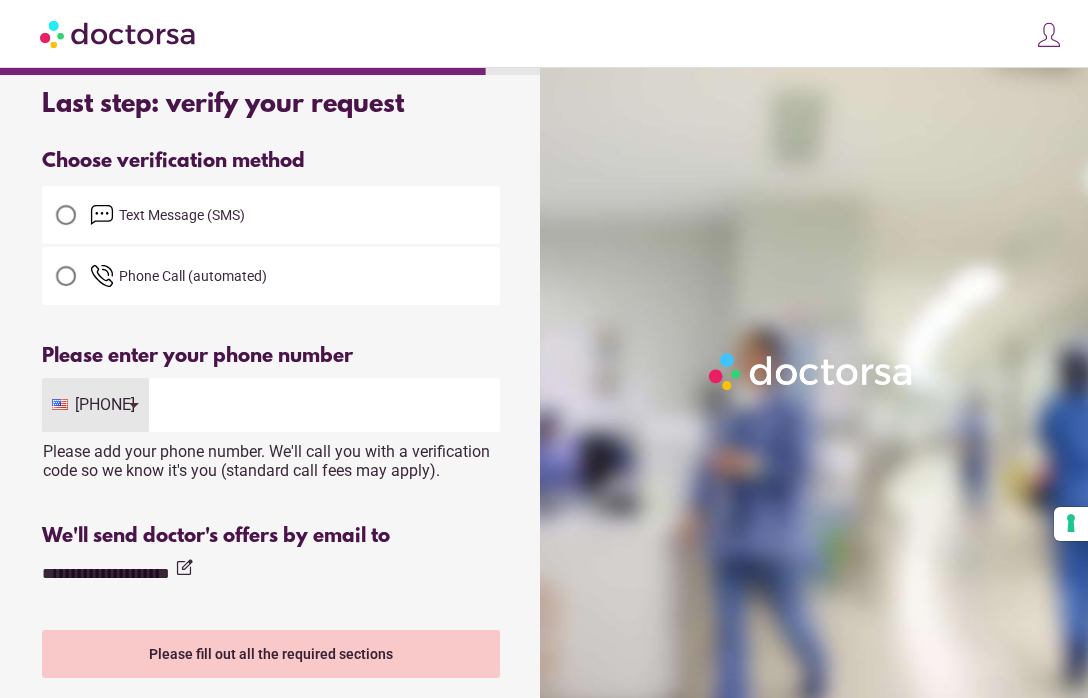 click at bounding box center (324, 405) 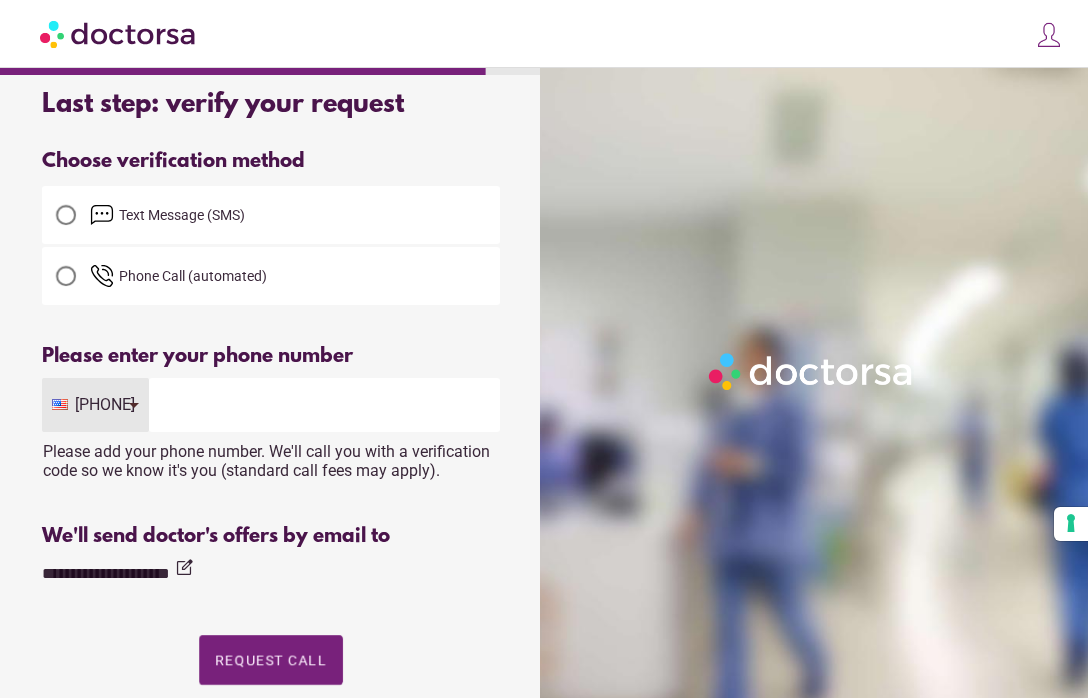 type on "**********" 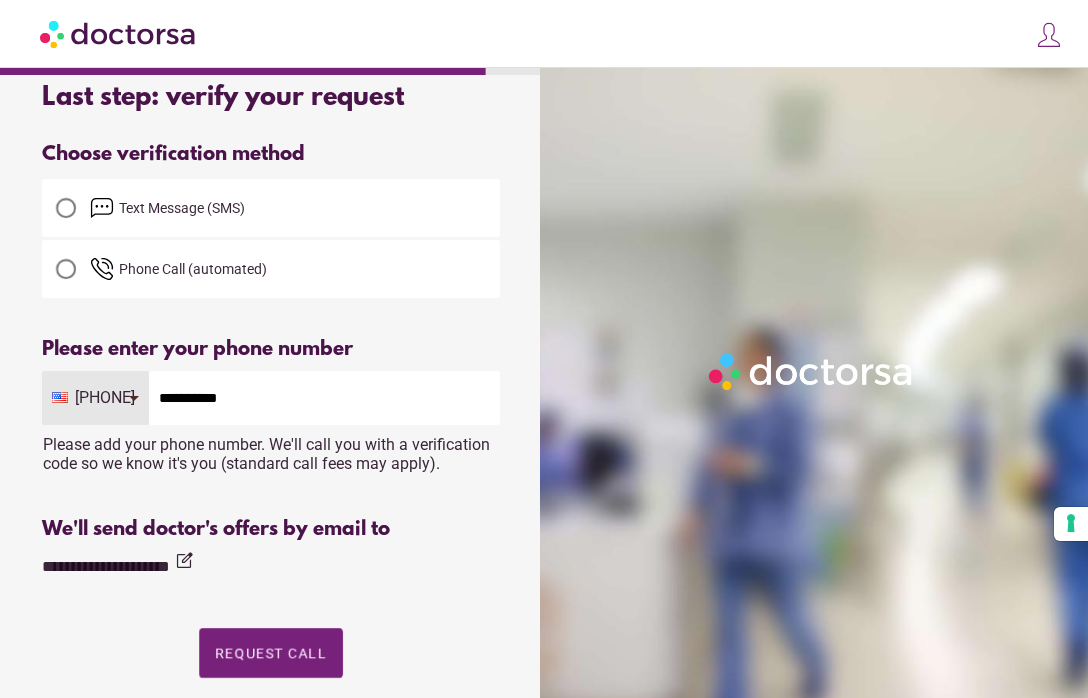 scroll, scrollTop: 42, scrollLeft: 0, axis: vertical 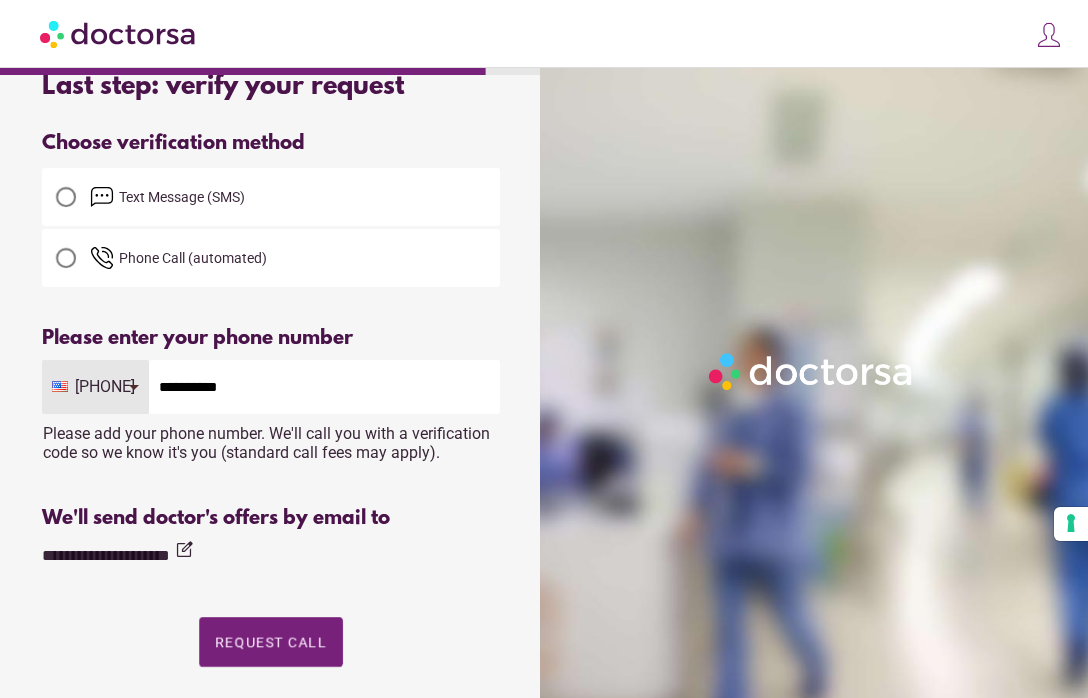 click at bounding box center (66, 197) 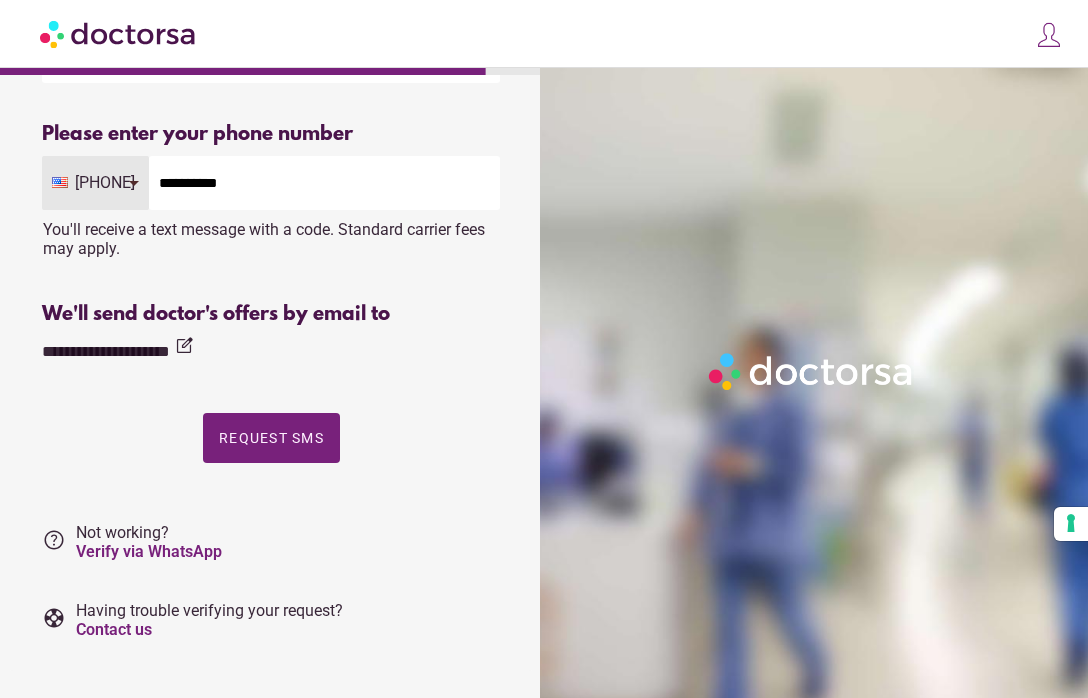 scroll, scrollTop: 266, scrollLeft: 0, axis: vertical 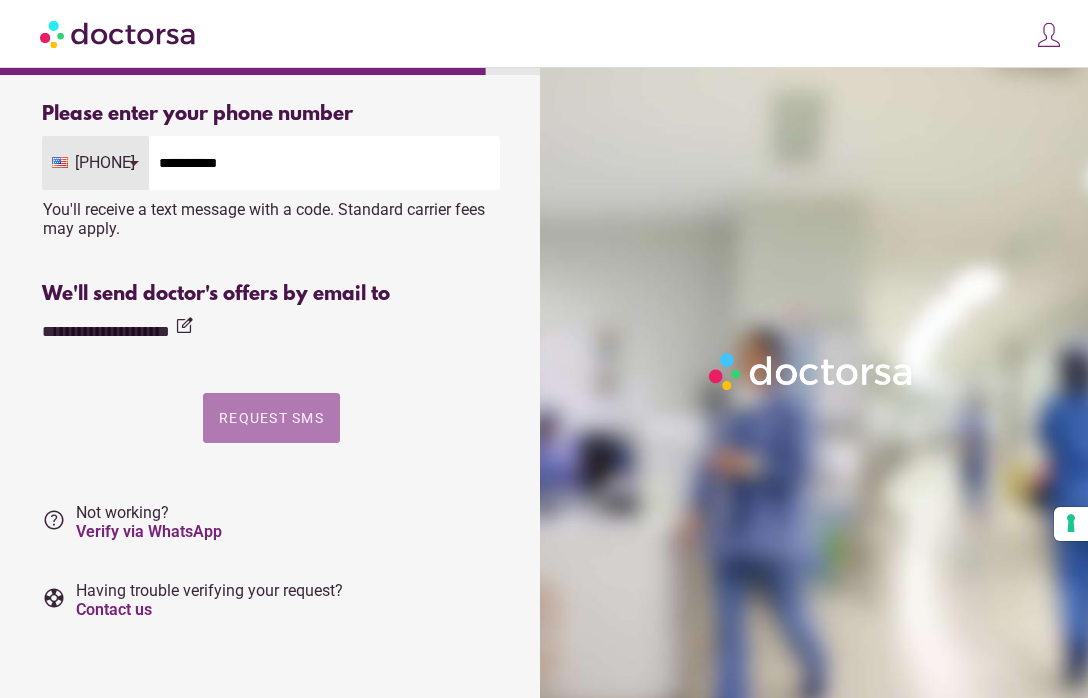 click on "Request SMS" at bounding box center [271, 418] 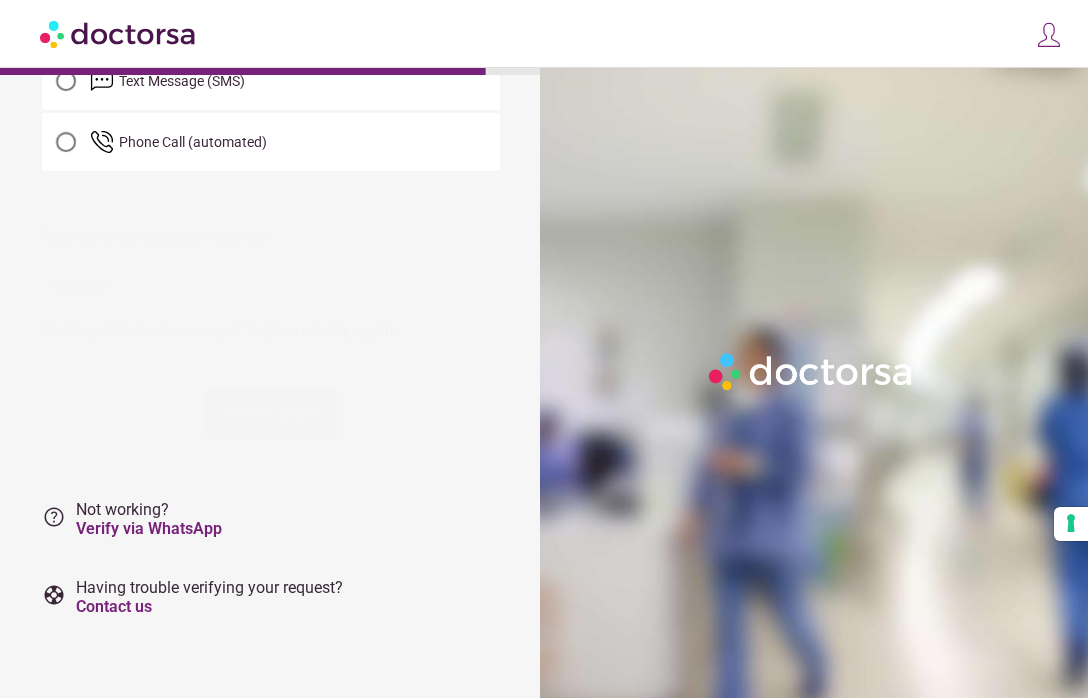 scroll, scrollTop: 0, scrollLeft: 0, axis: both 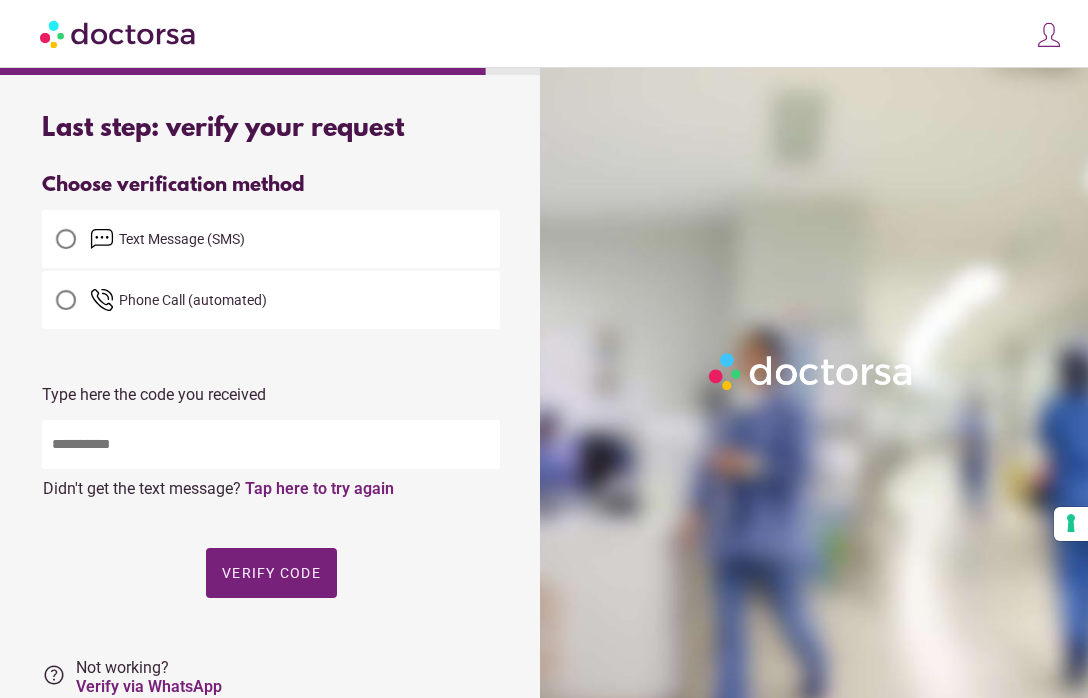 click at bounding box center (271, 444) 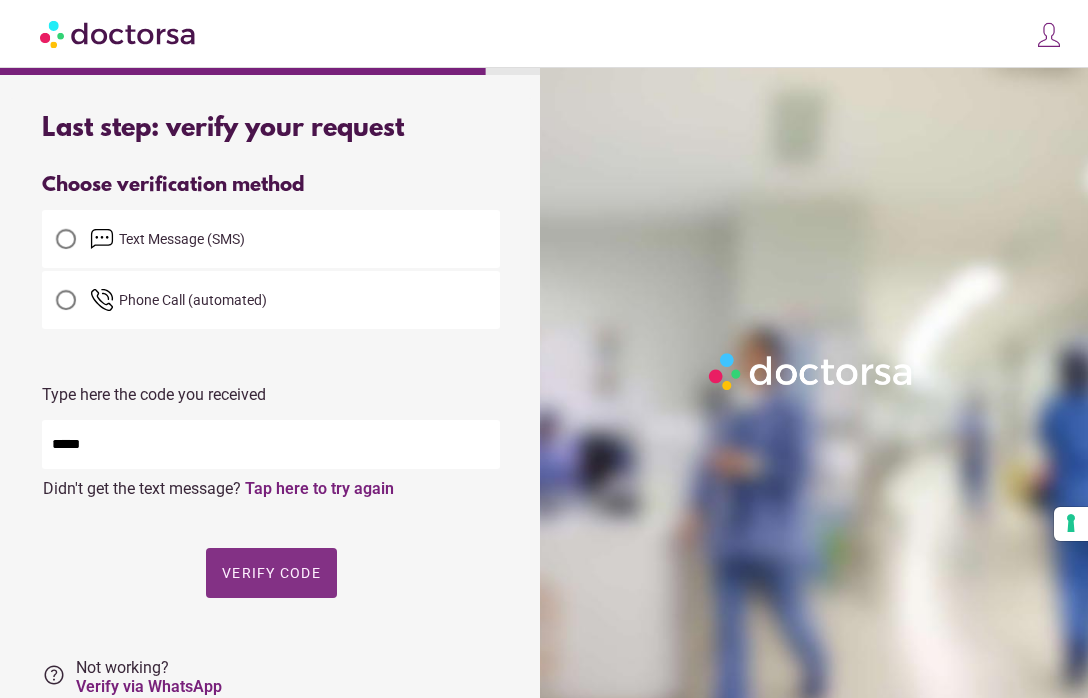 type on "*****" 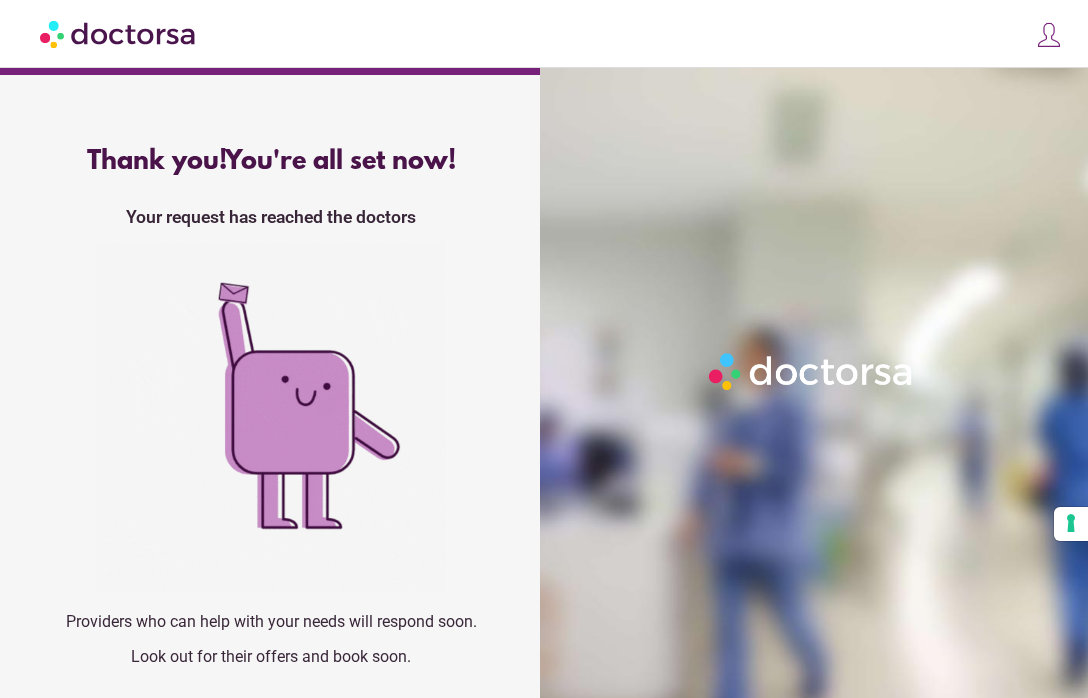 scroll, scrollTop: 0, scrollLeft: 0, axis: both 